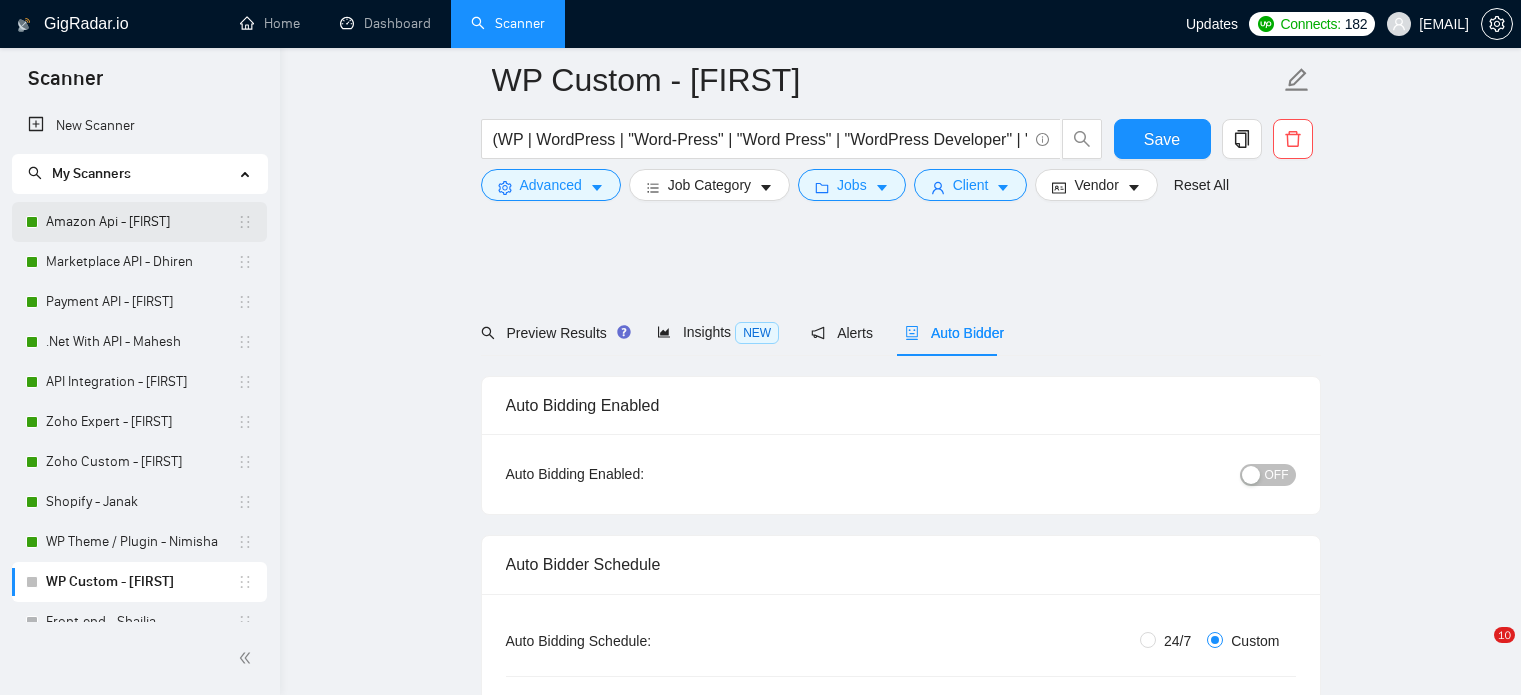 scroll, scrollTop: 3985, scrollLeft: 0, axis: vertical 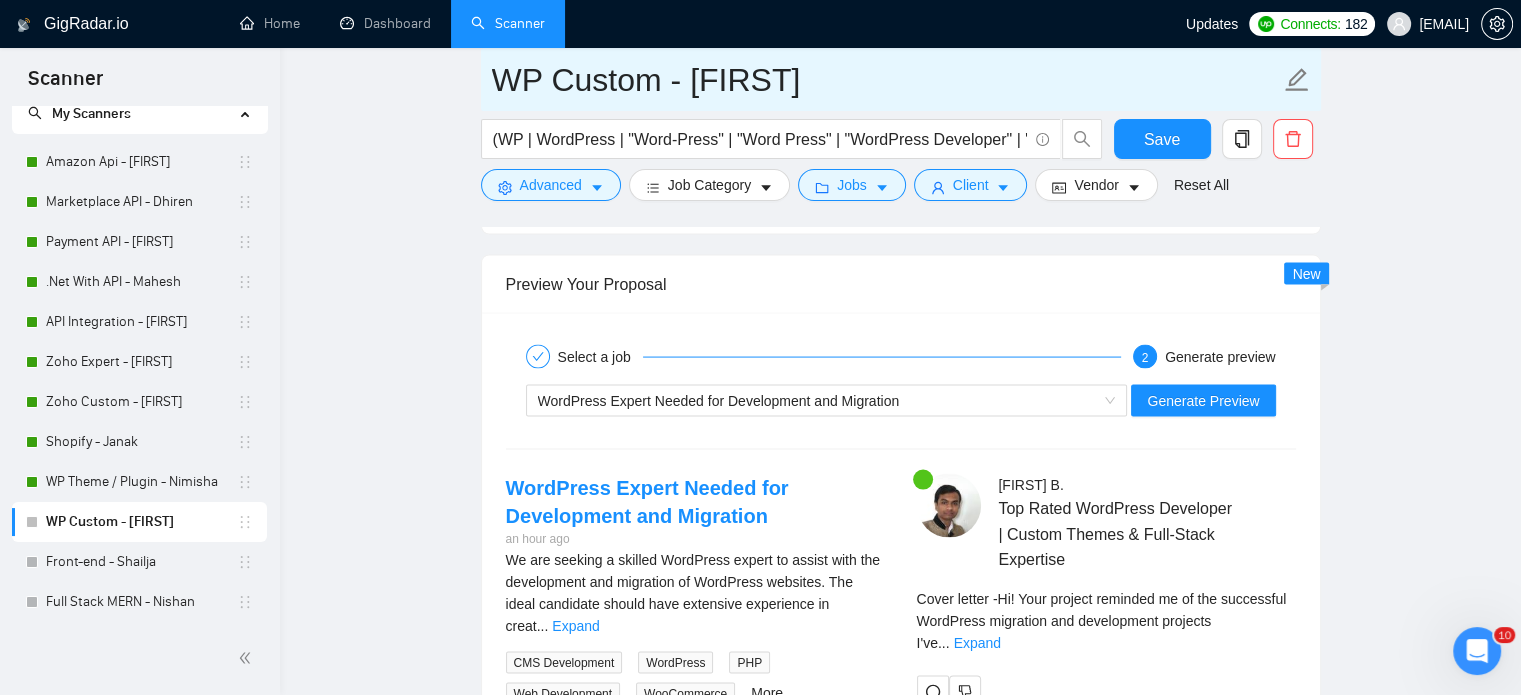 drag, startPoint x: 112, startPoint y: 165, endPoint x: 946, endPoint y: 101, distance: 836.452 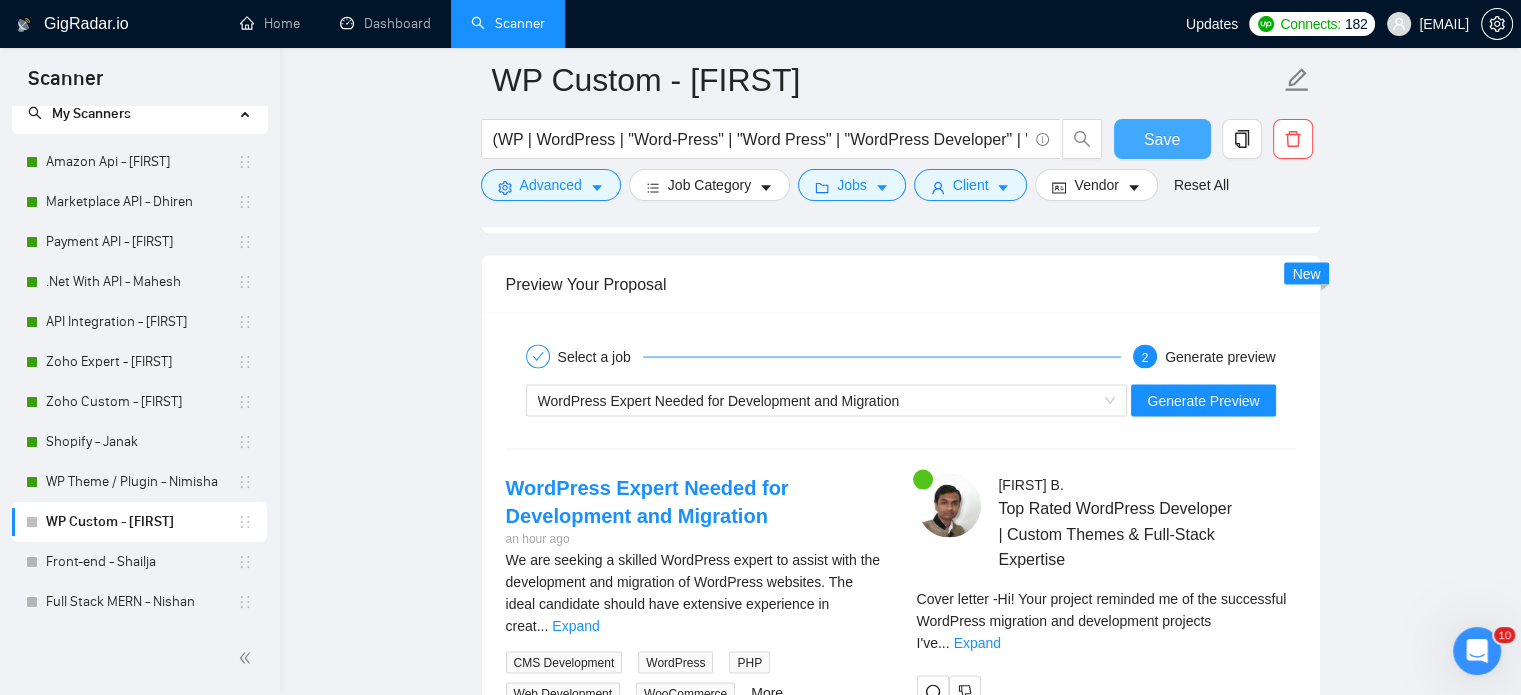 click on "Save" at bounding box center (1162, 139) 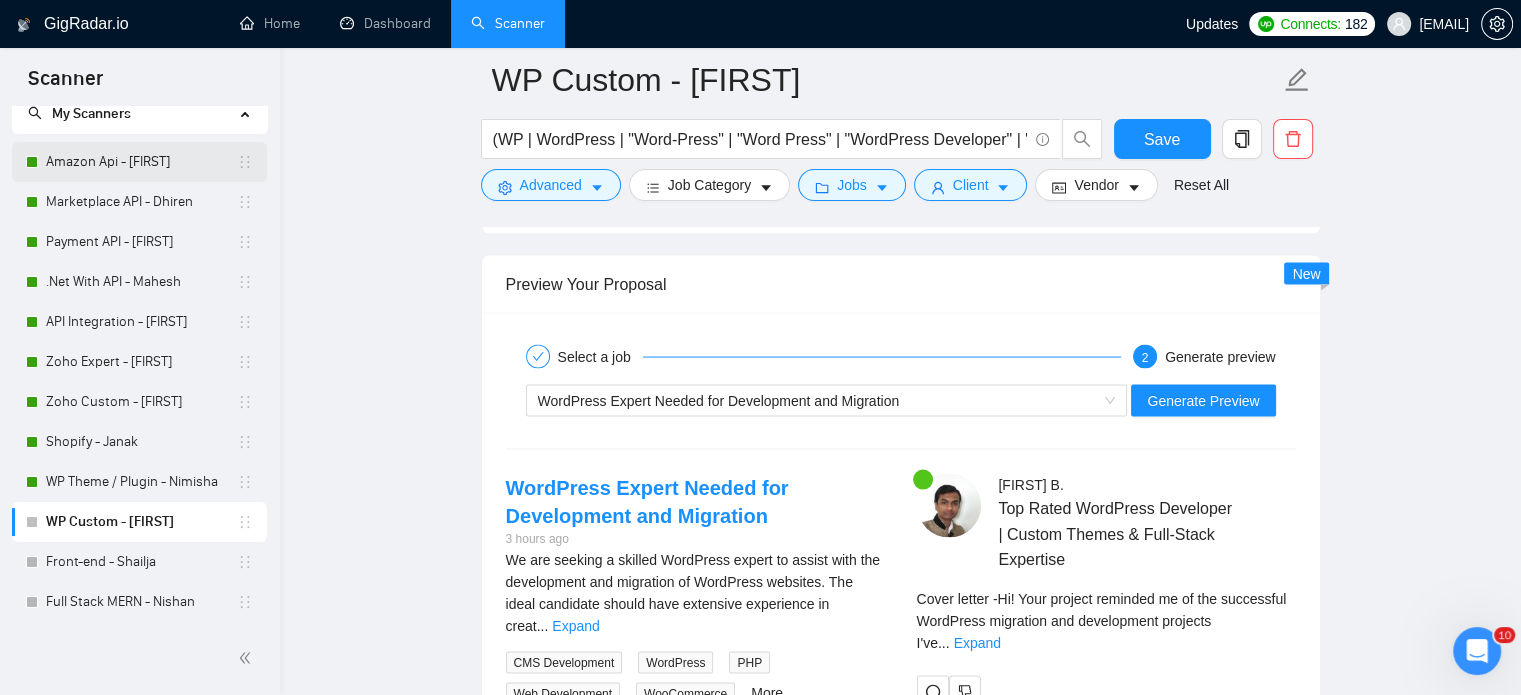 click on "Amazon Api - [FIRST]" at bounding box center [141, 162] 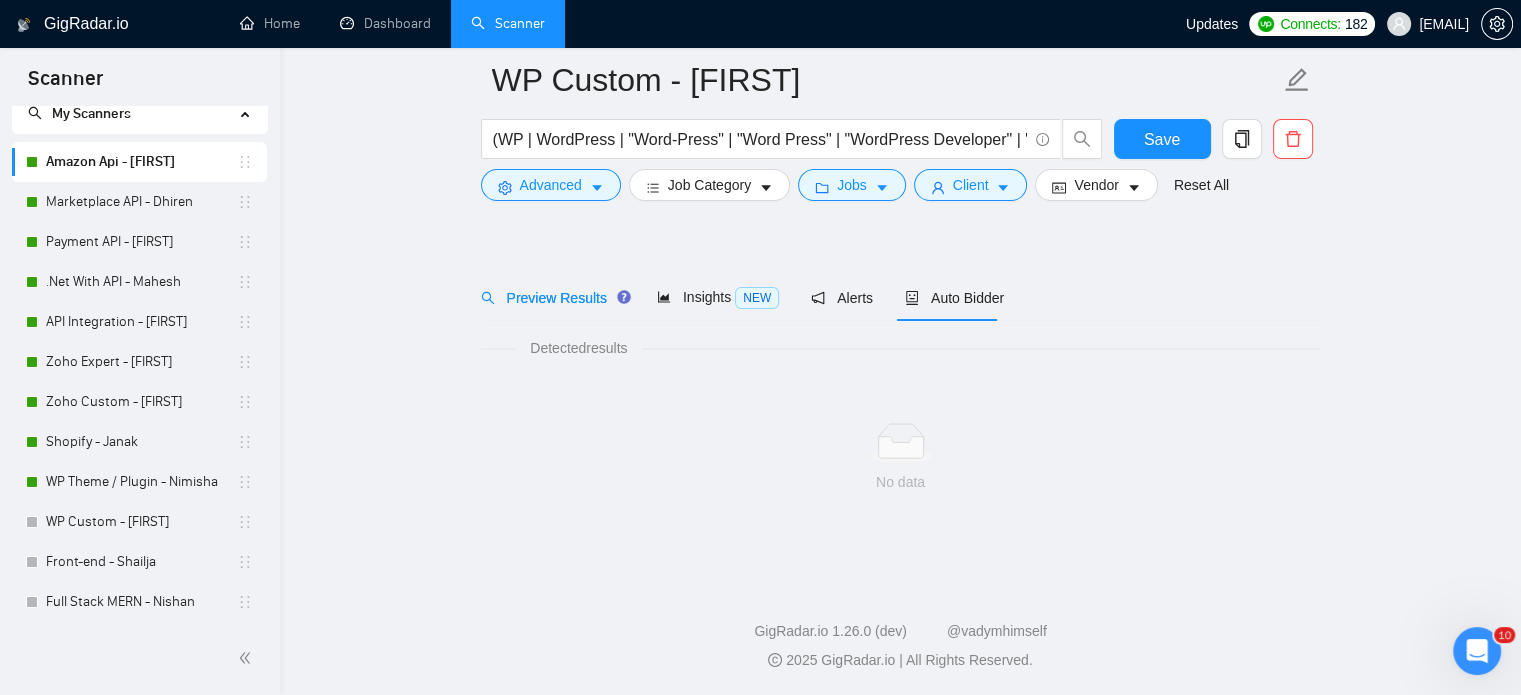 scroll, scrollTop: 35, scrollLeft: 0, axis: vertical 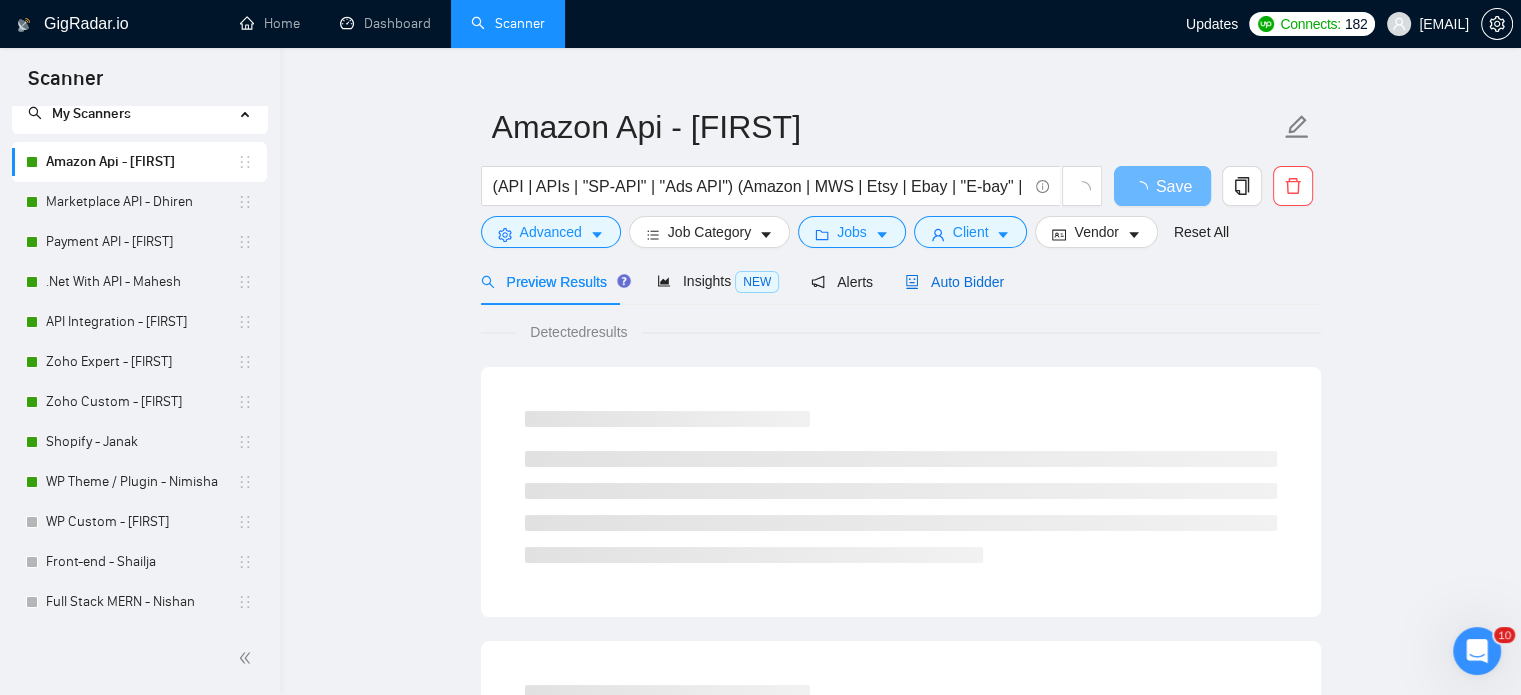 click on "Auto Bidder" at bounding box center [954, 282] 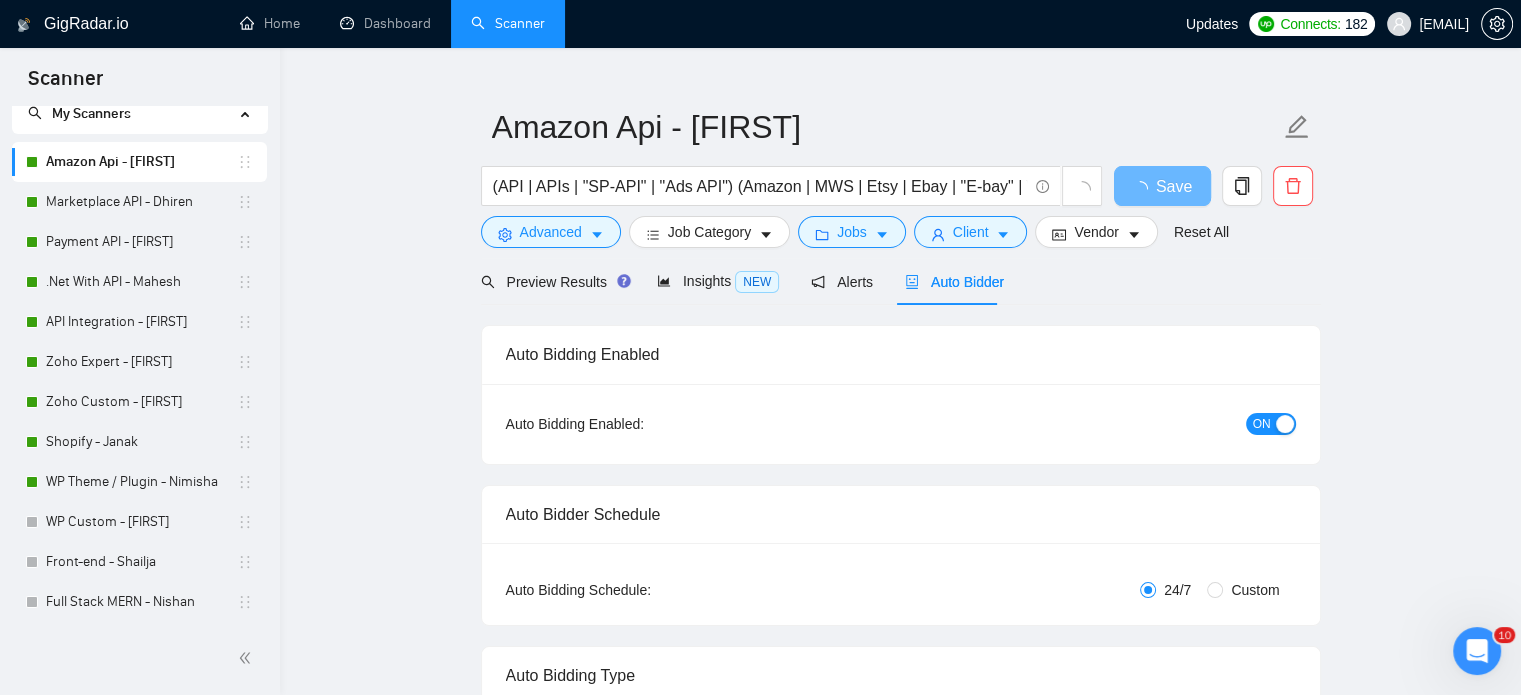 type 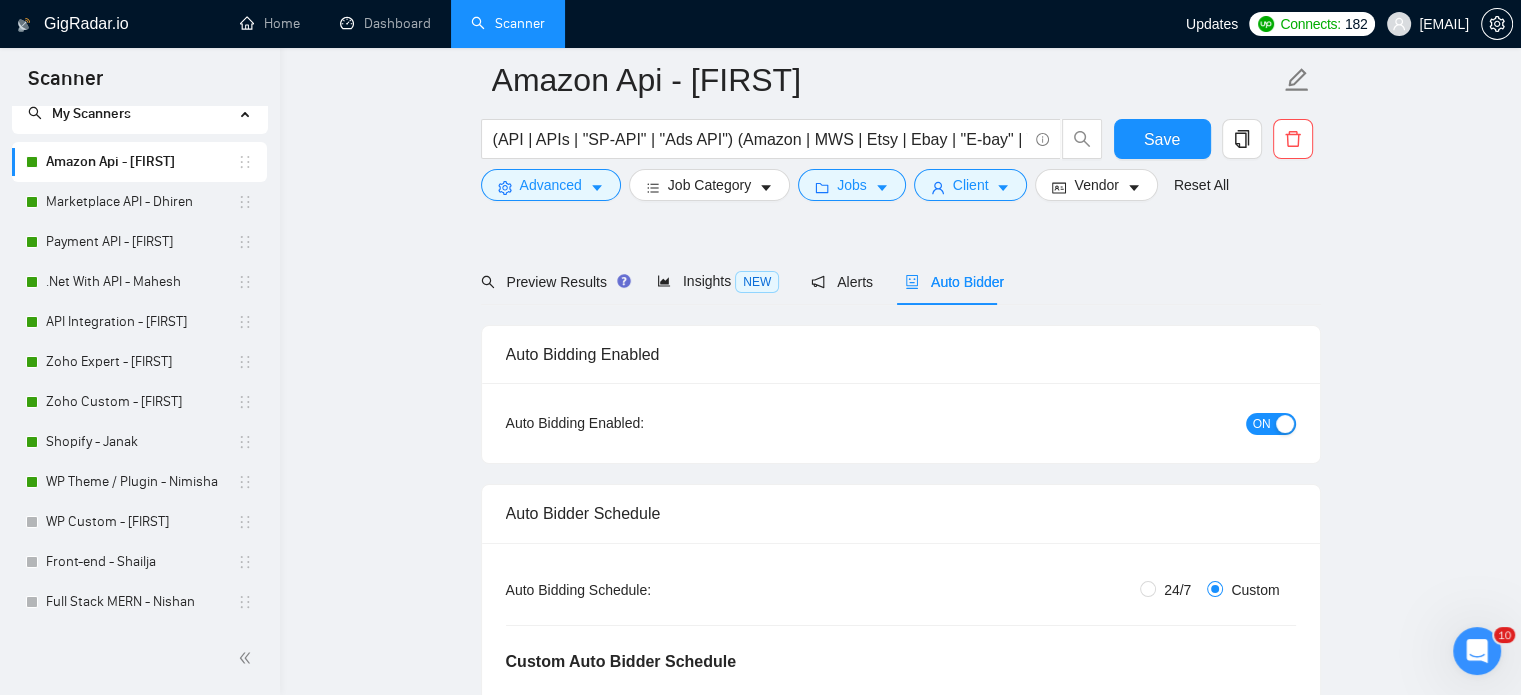 scroll, scrollTop: 135, scrollLeft: 0, axis: vertical 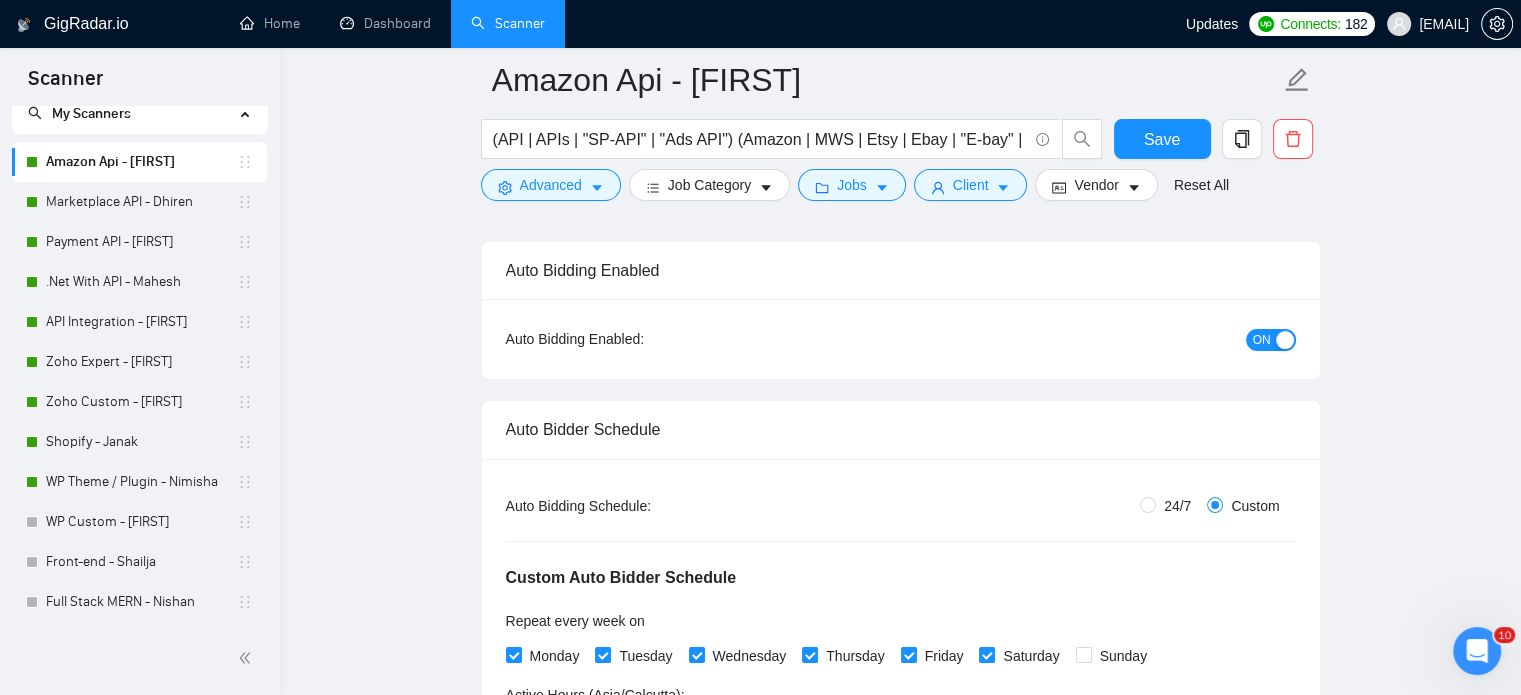 click on "ON" at bounding box center (1262, 340) 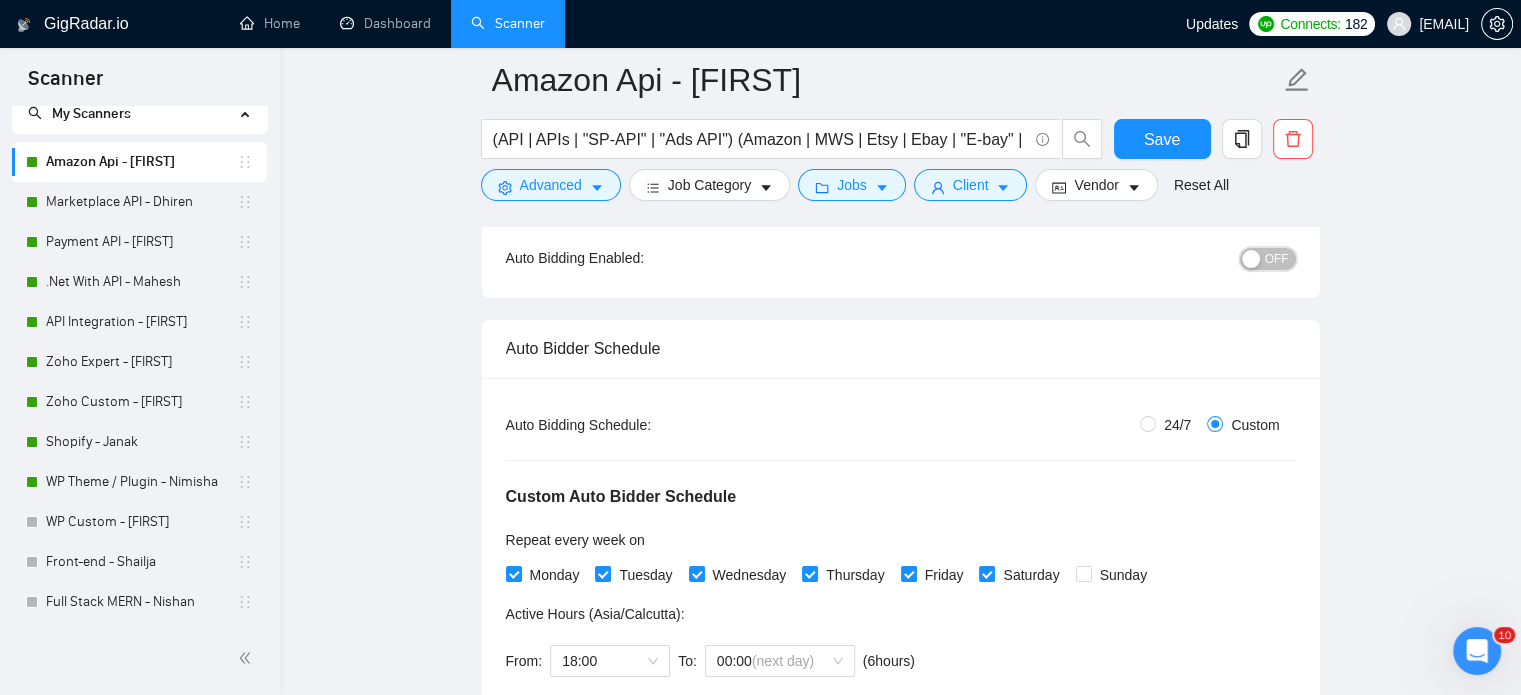 scroll, scrollTop: 335, scrollLeft: 0, axis: vertical 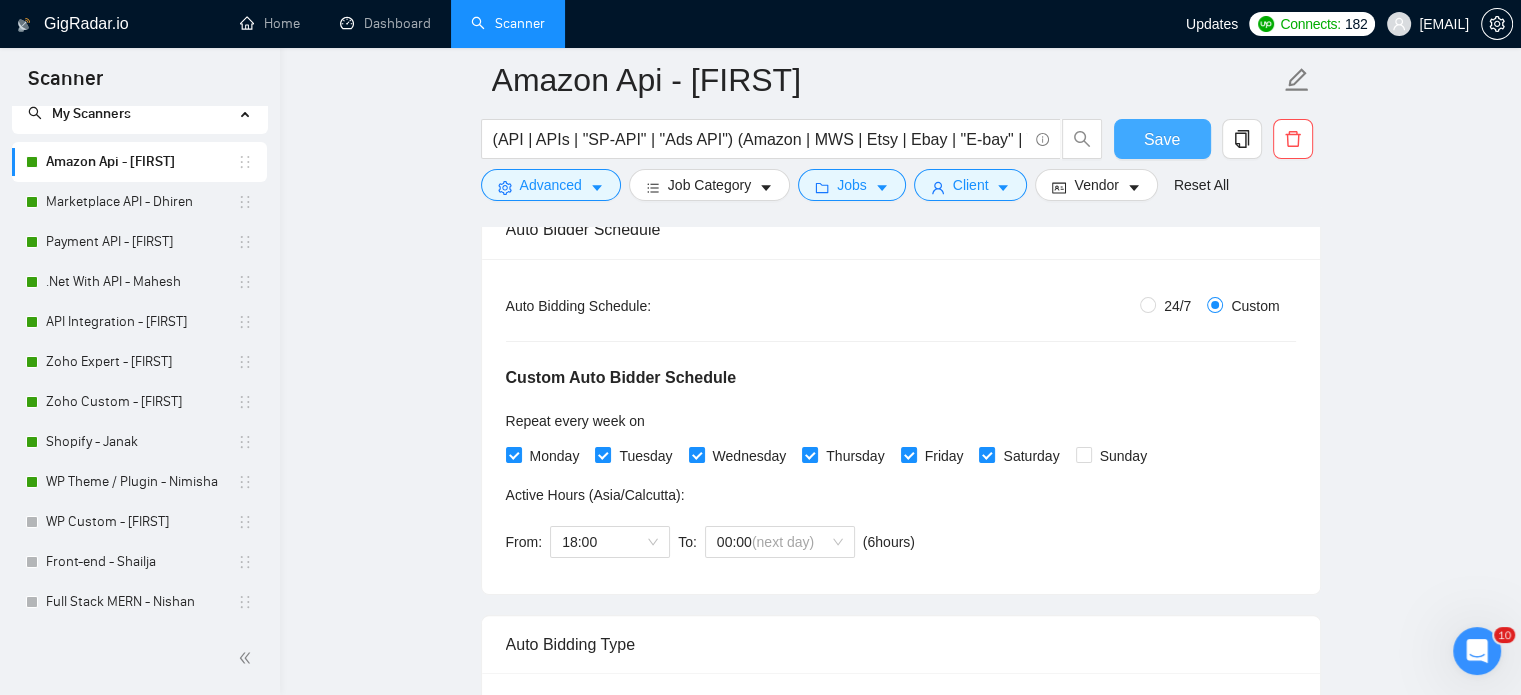 click on "Save" at bounding box center [1162, 139] 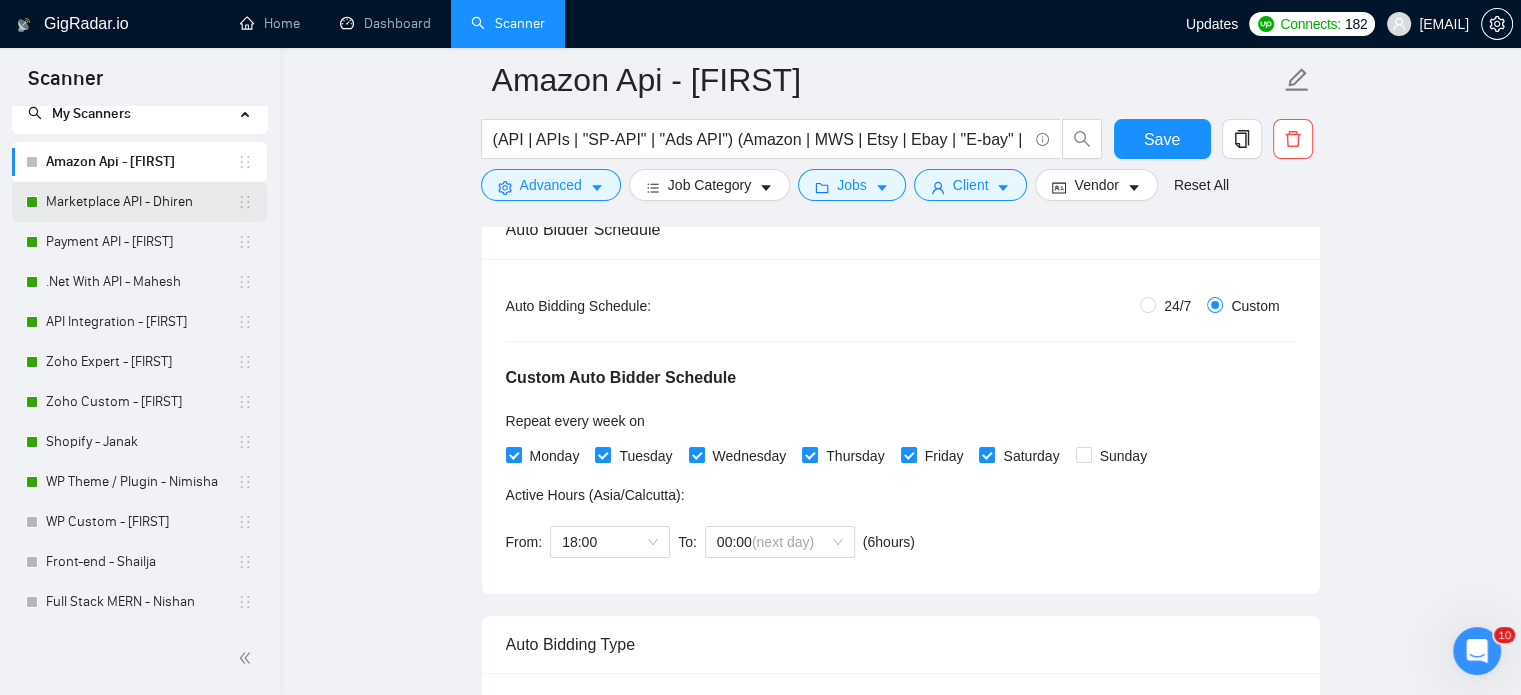 click on "Marketplace API - Dhiren" at bounding box center [141, 202] 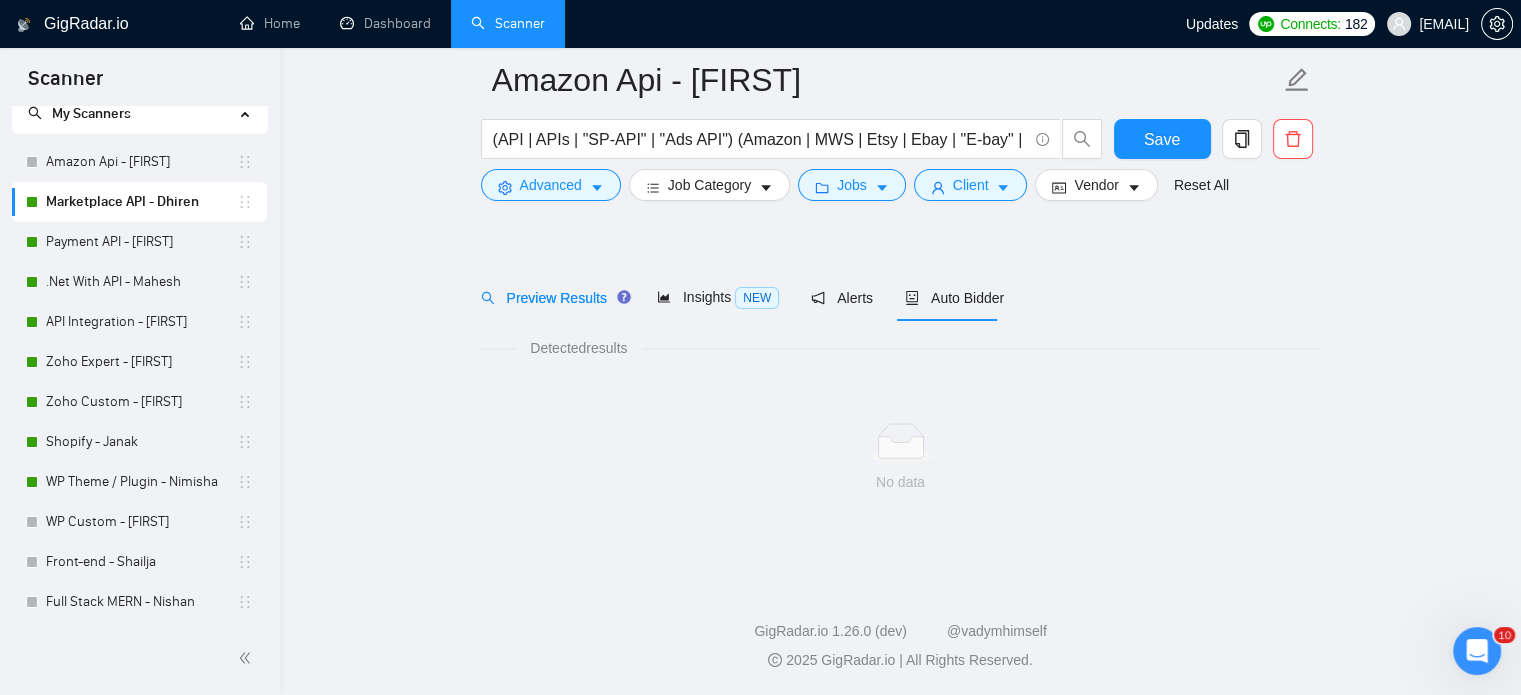 scroll, scrollTop: 35, scrollLeft: 0, axis: vertical 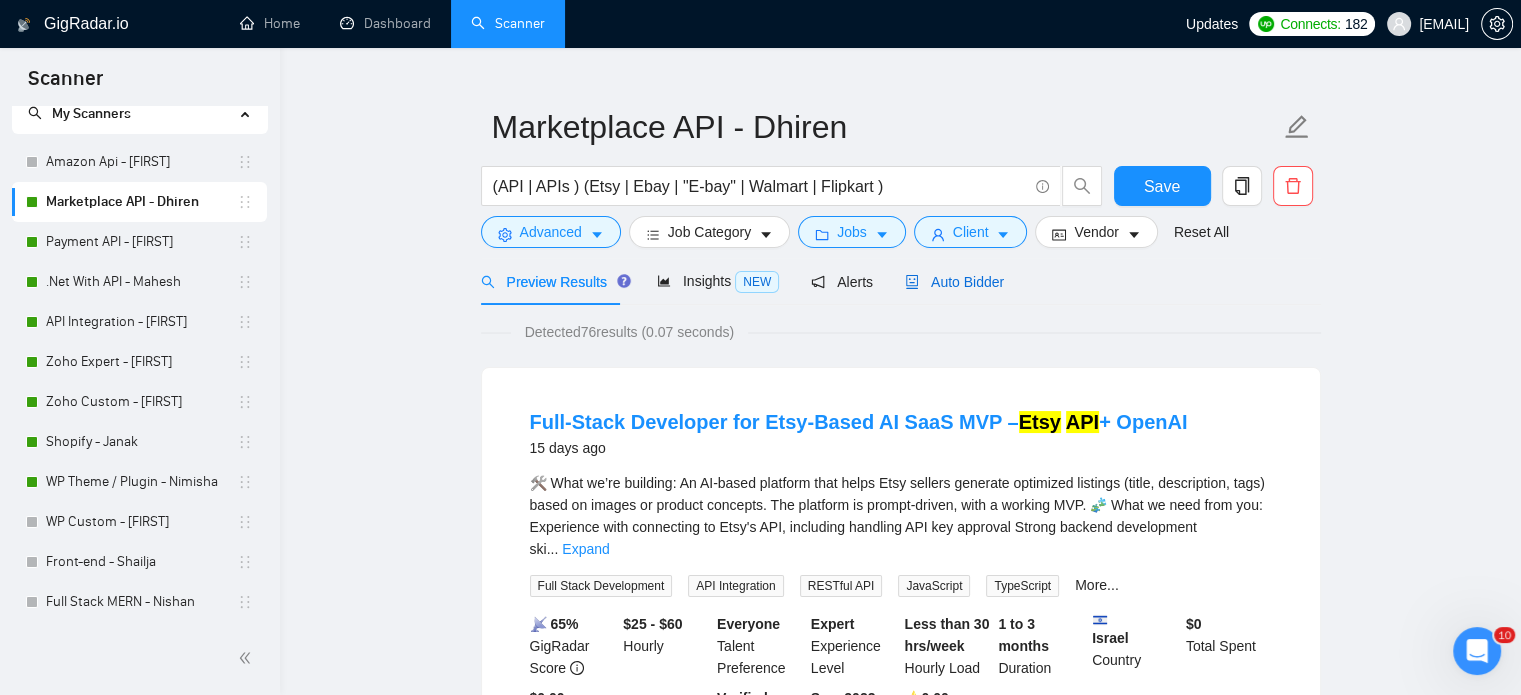 click on "Auto Bidder" at bounding box center [954, 282] 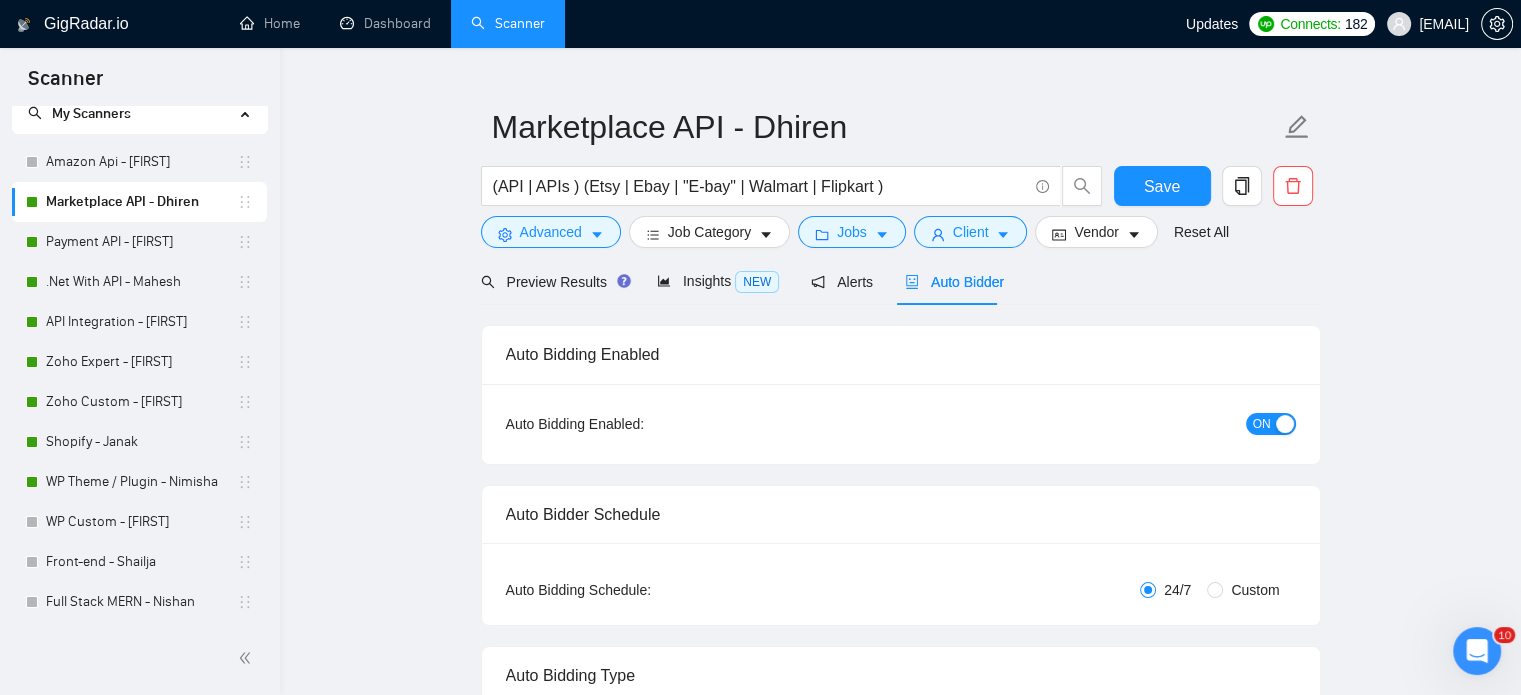 type 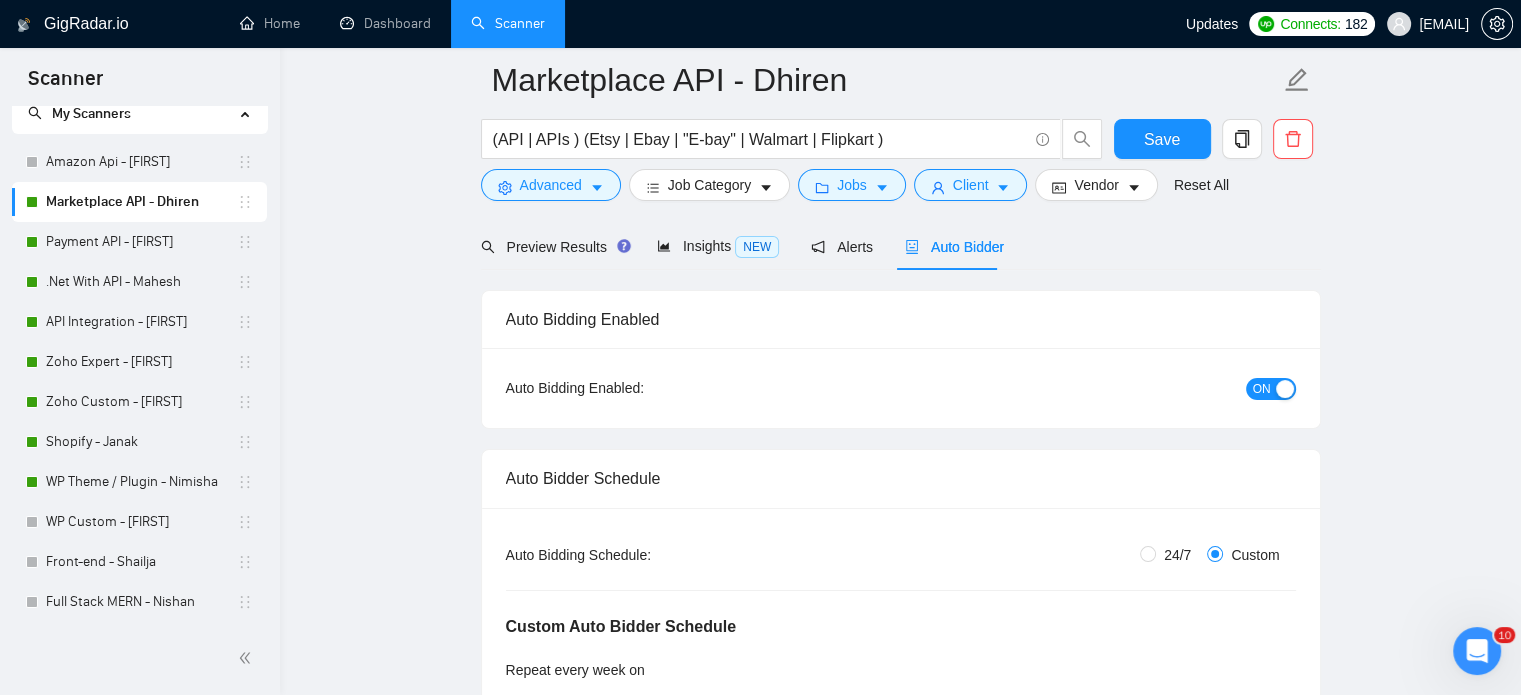 scroll, scrollTop: 135, scrollLeft: 0, axis: vertical 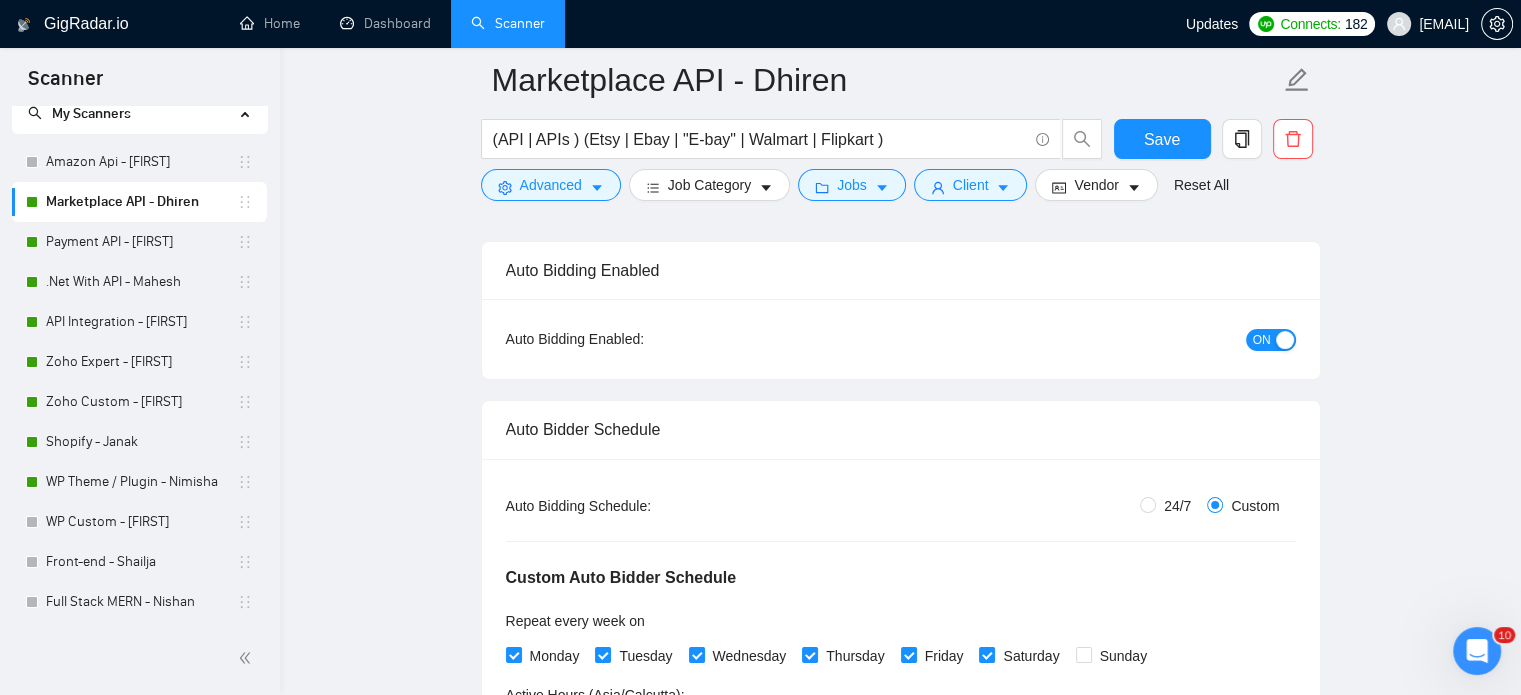 click on "ON" at bounding box center (1262, 340) 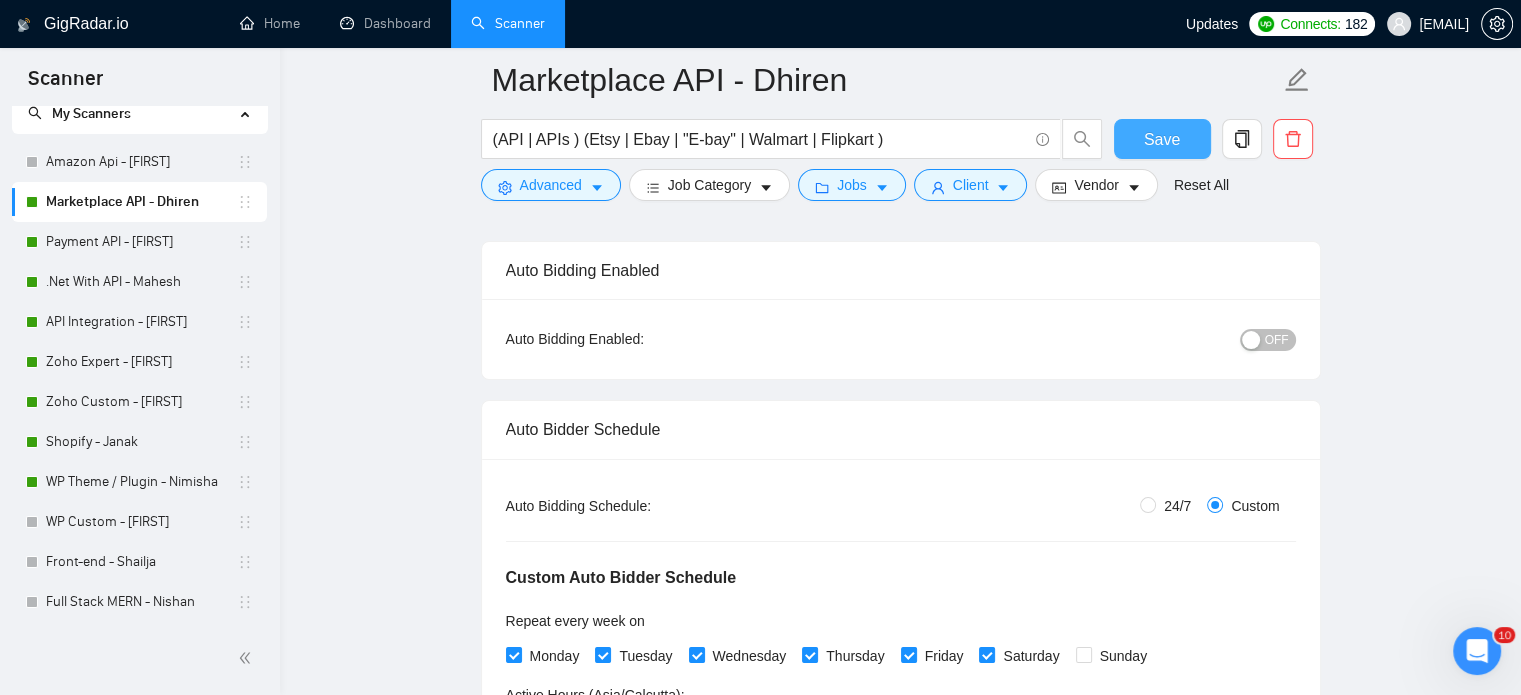 click on "Save" at bounding box center (1162, 139) 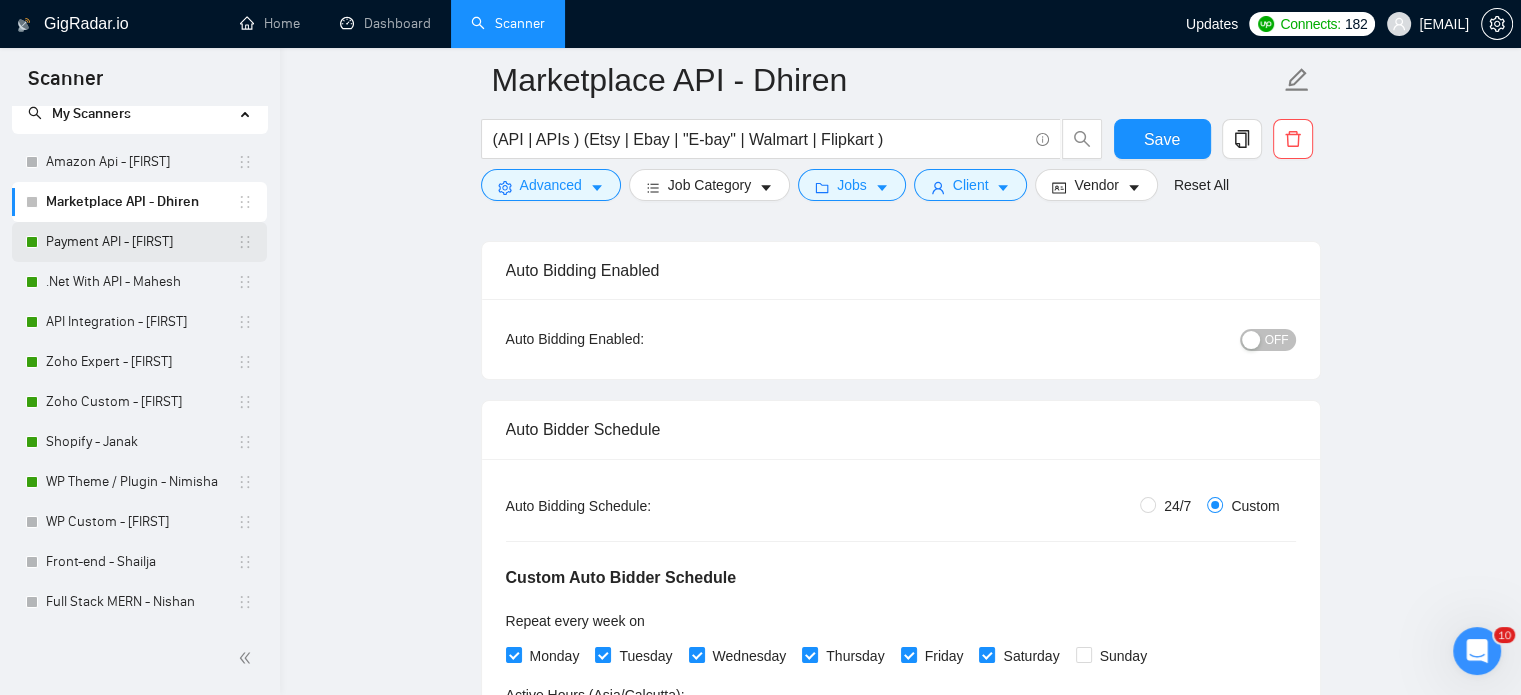 click on "Payment API - [FIRST]" at bounding box center (141, 242) 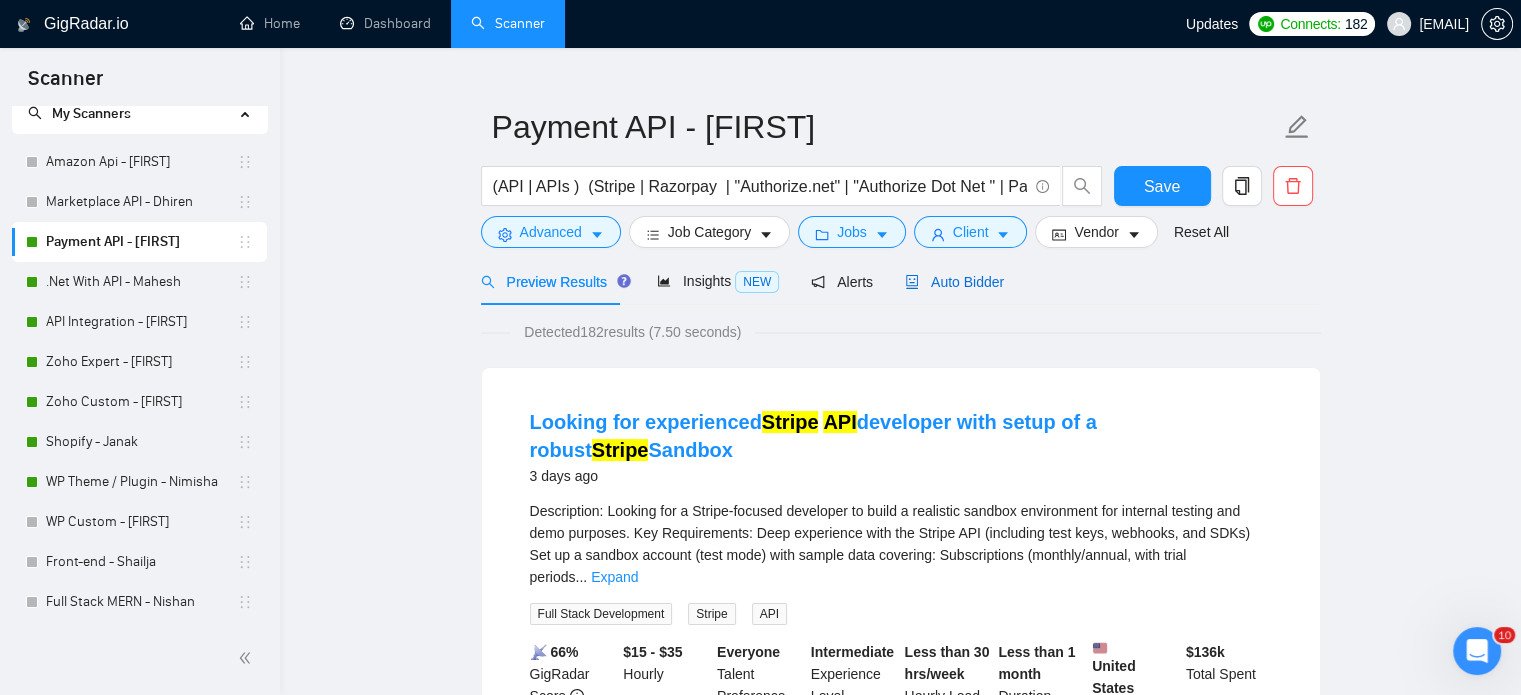 click on "Auto Bidder" at bounding box center (954, 282) 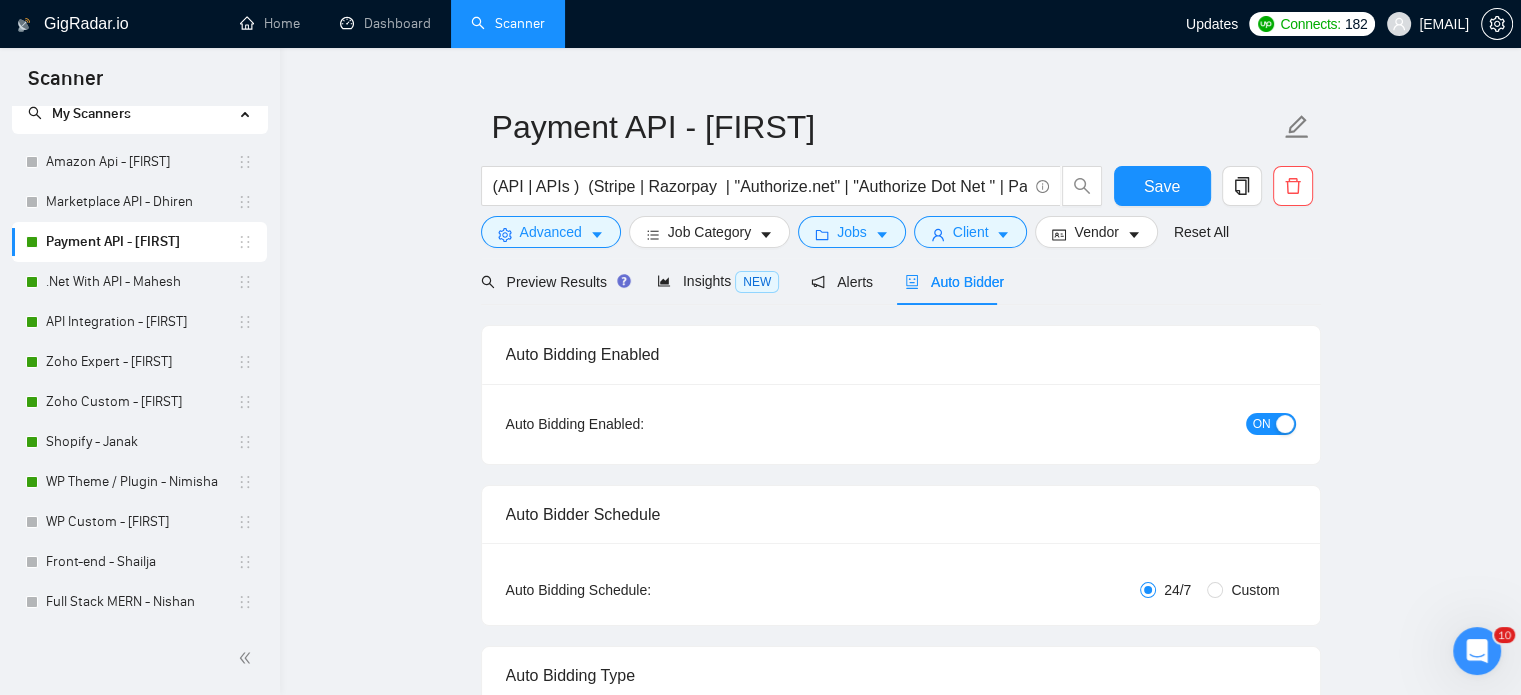 type 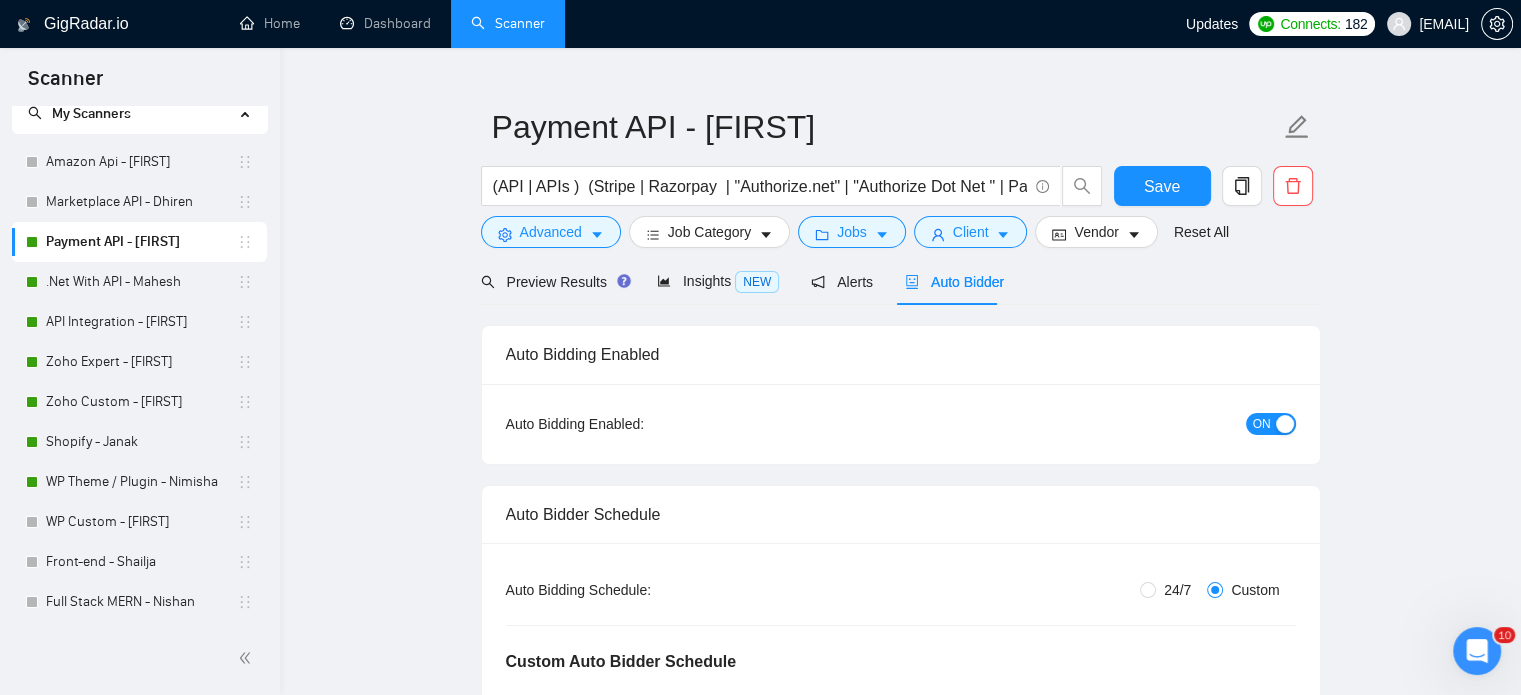 click on "ON" at bounding box center [1262, 424] 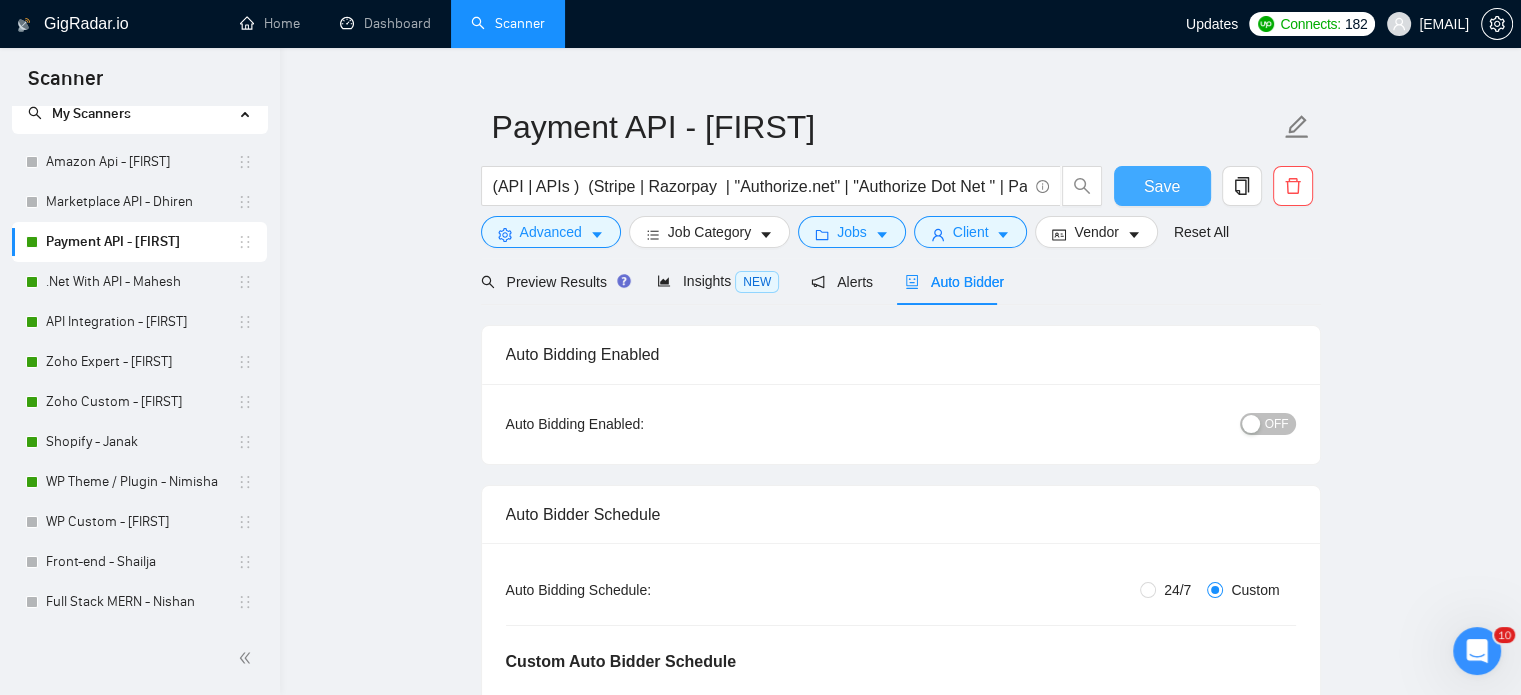 click on "Save" at bounding box center (1162, 186) 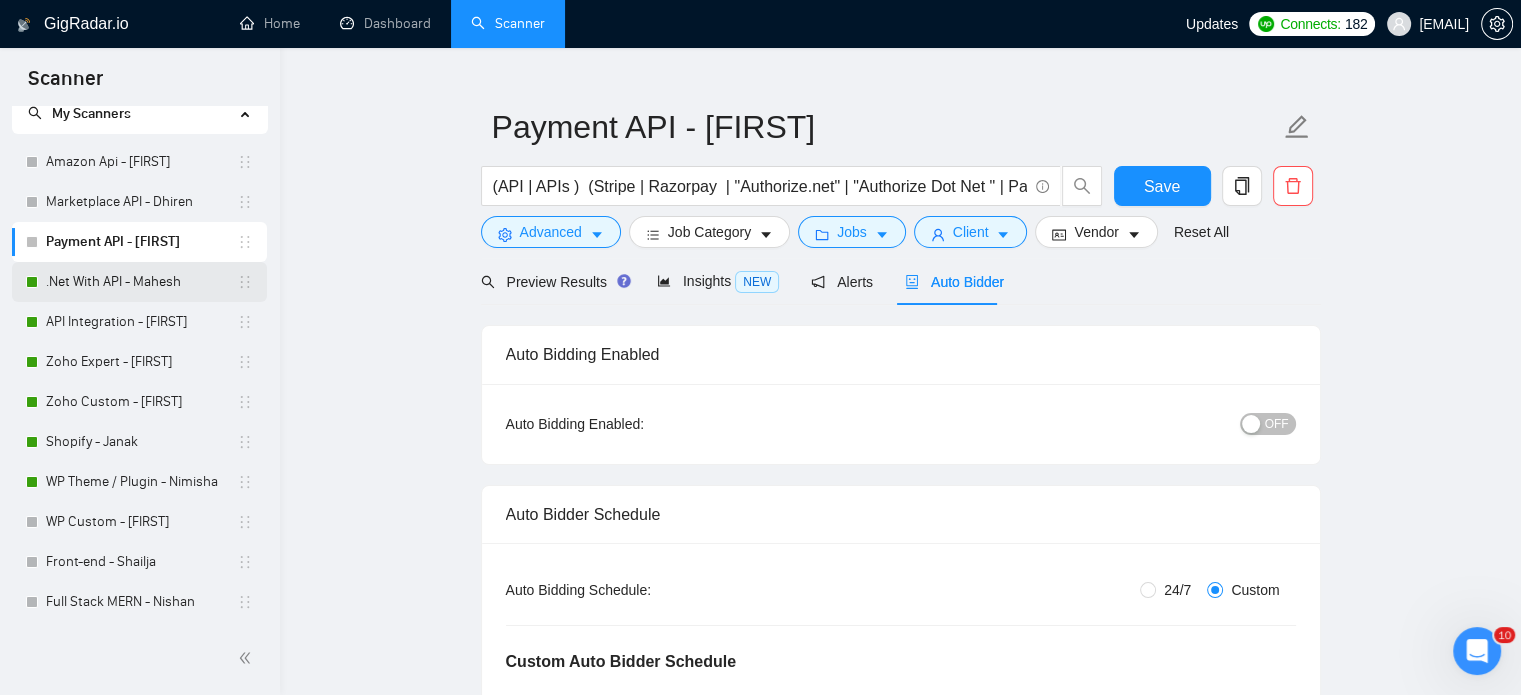 click on ".Net With API - Mahesh" at bounding box center (141, 282) 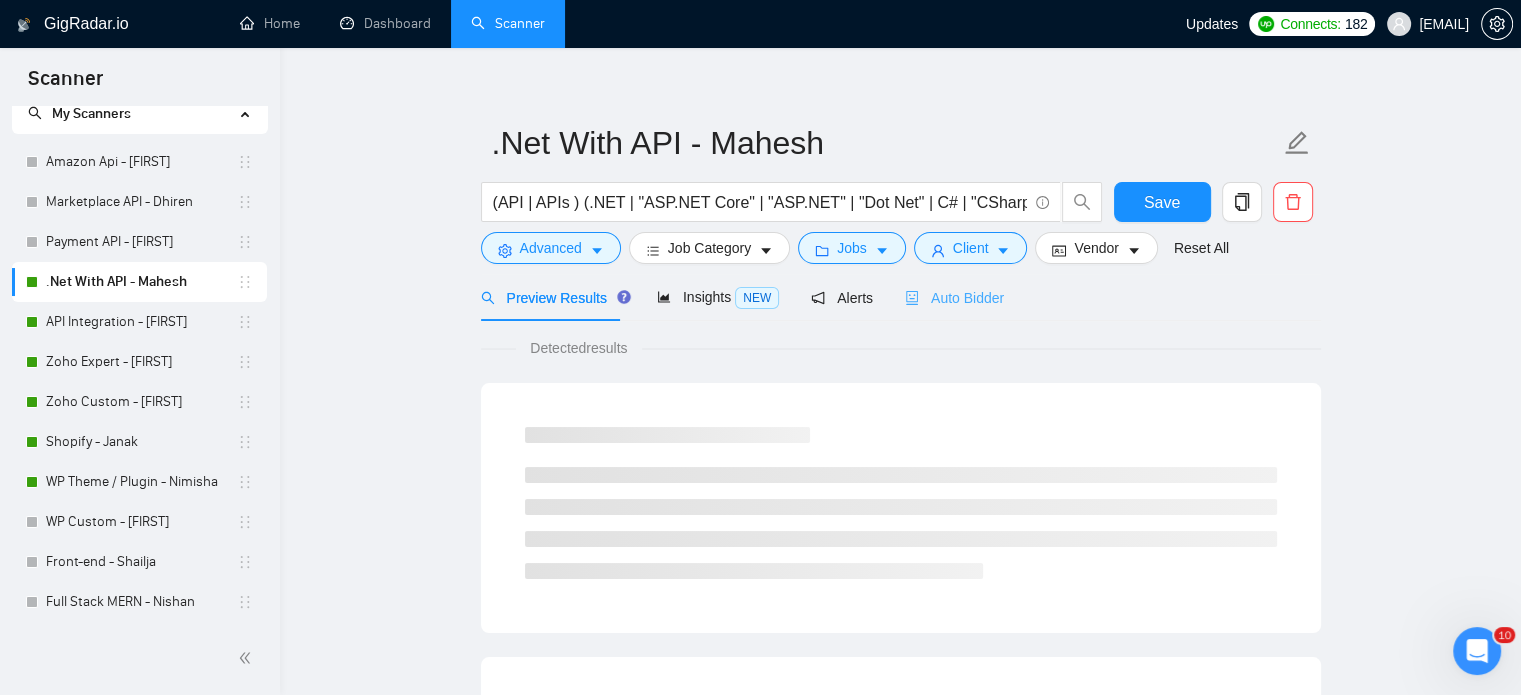 scroll, scrollTop: 35, scrollLeft: 0, axis: vertical 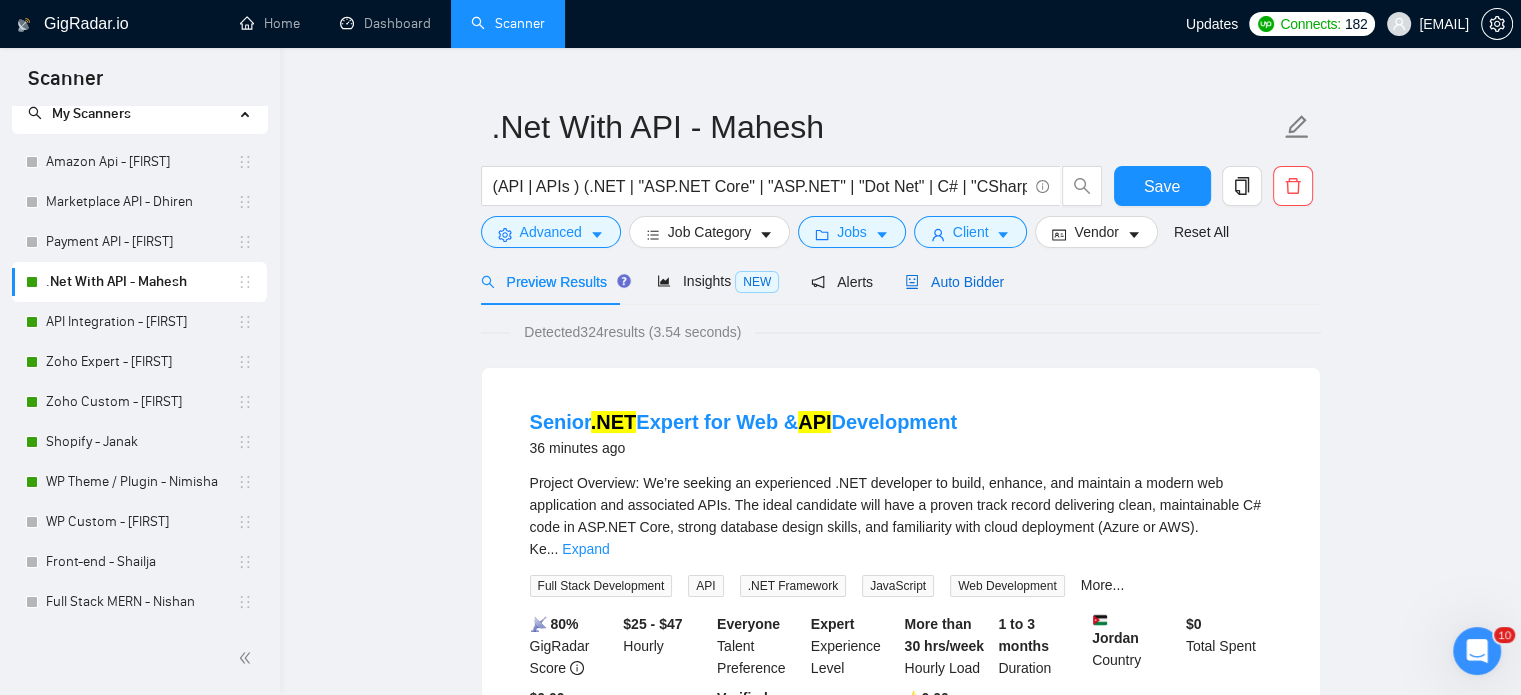 click on "Auto Bidder" at bounding box center [954, 282] 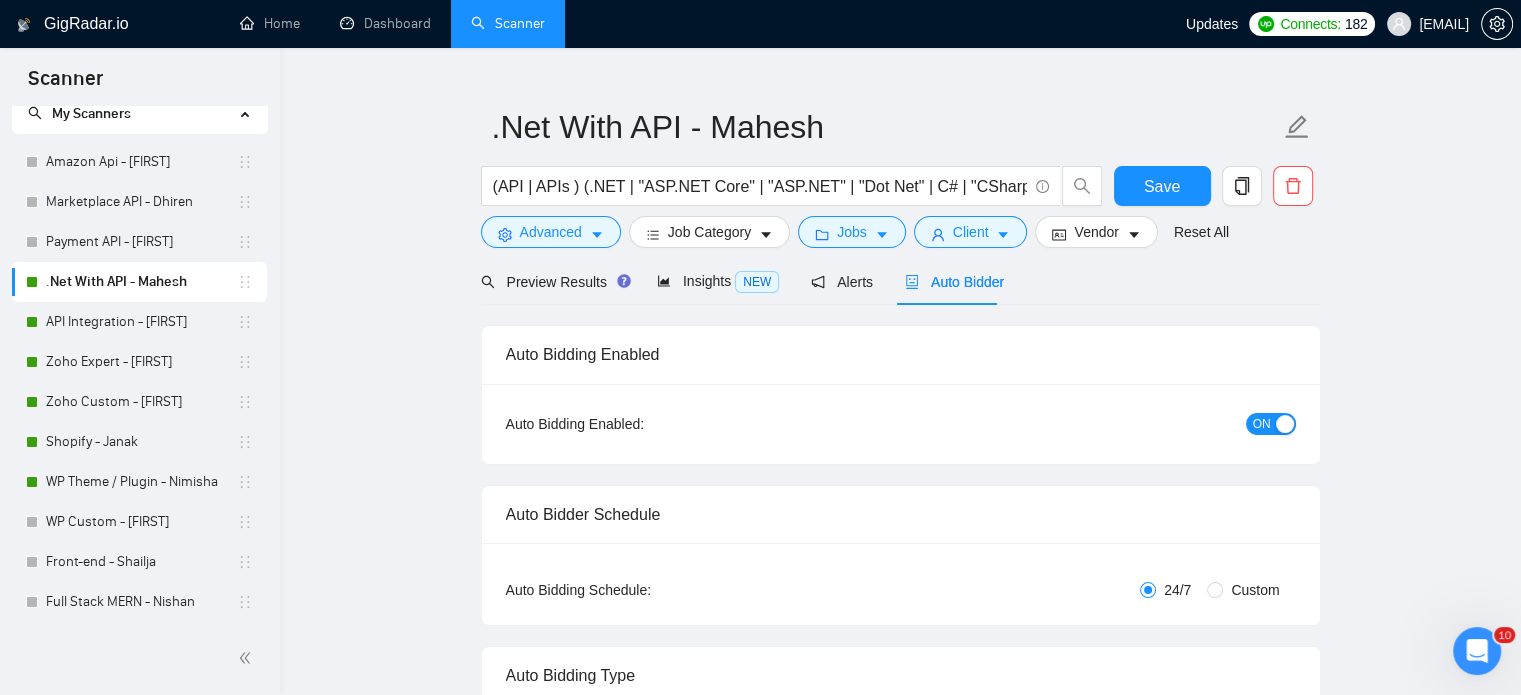 type 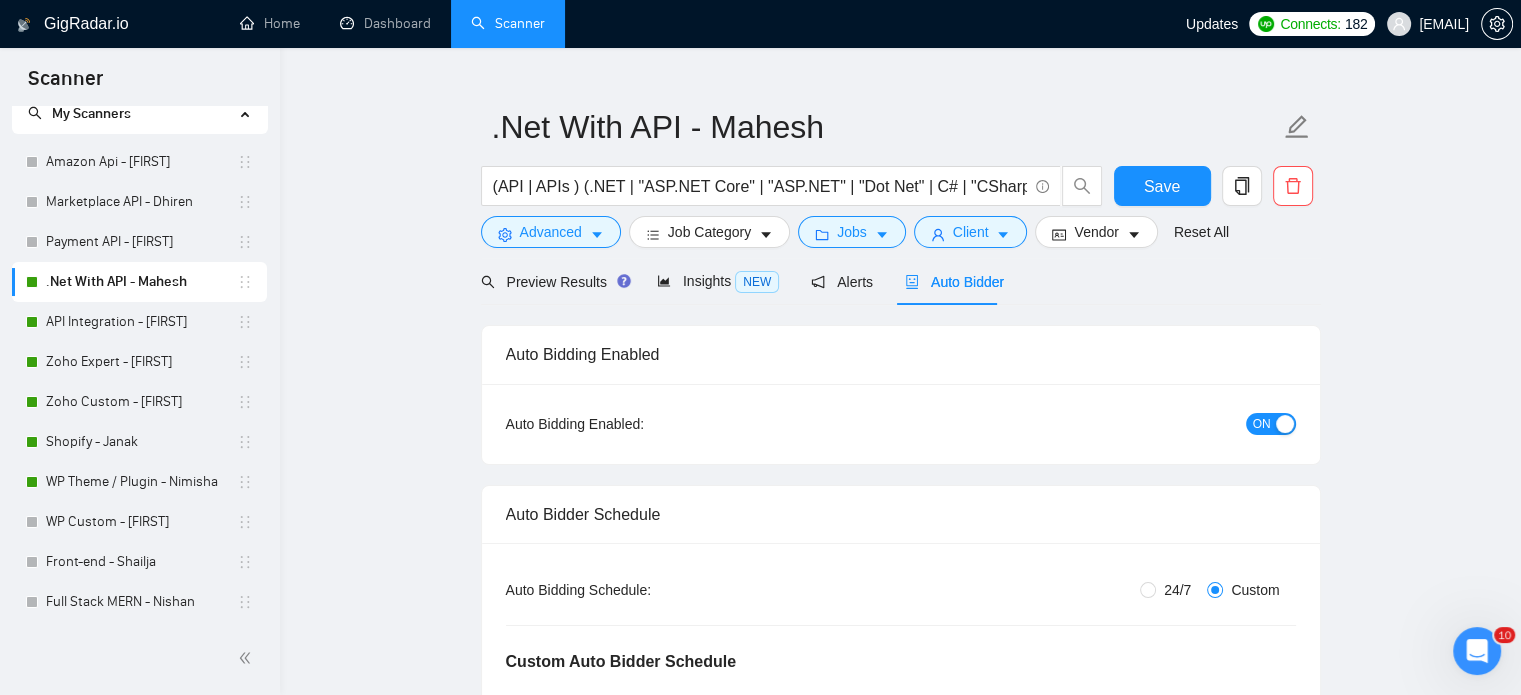 click on "ON" at bounding box center [1262, 424] 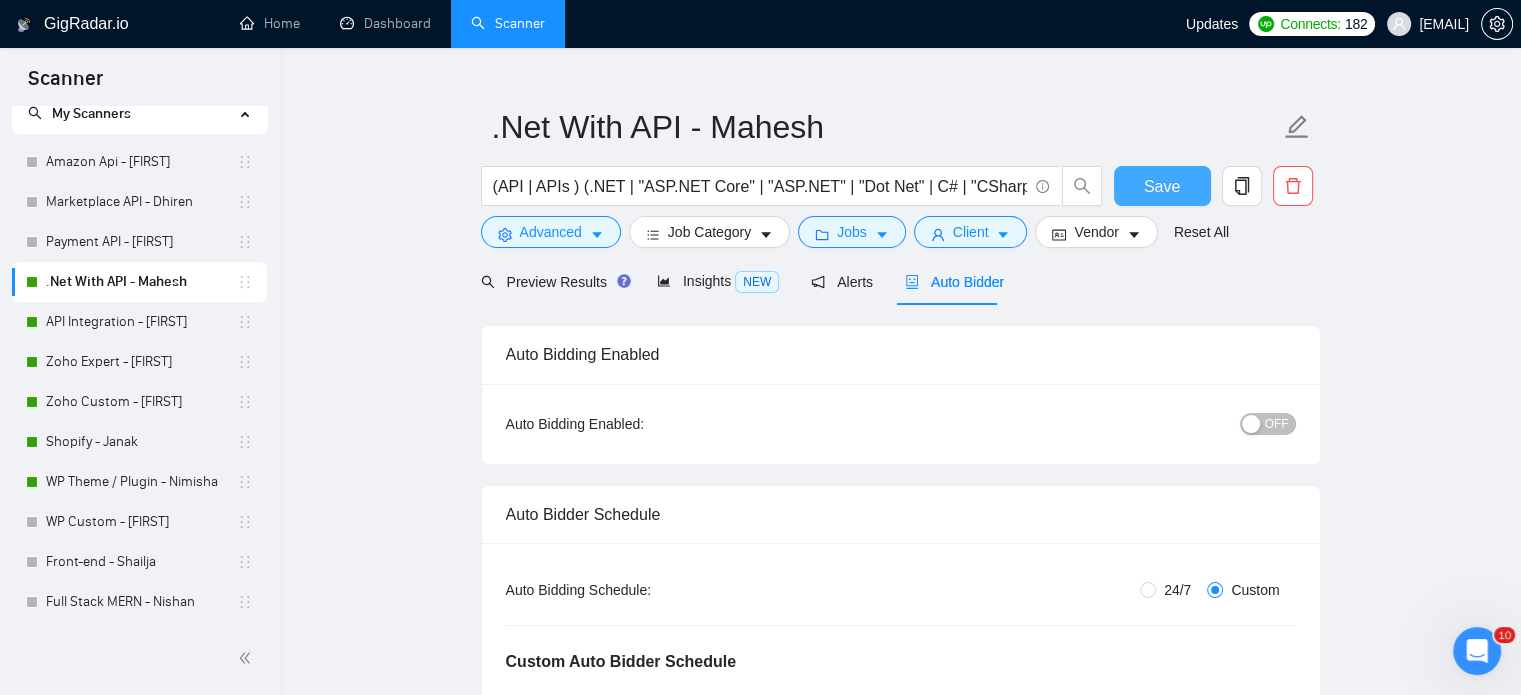 click on "Save" at bounding box center (1162, 186) 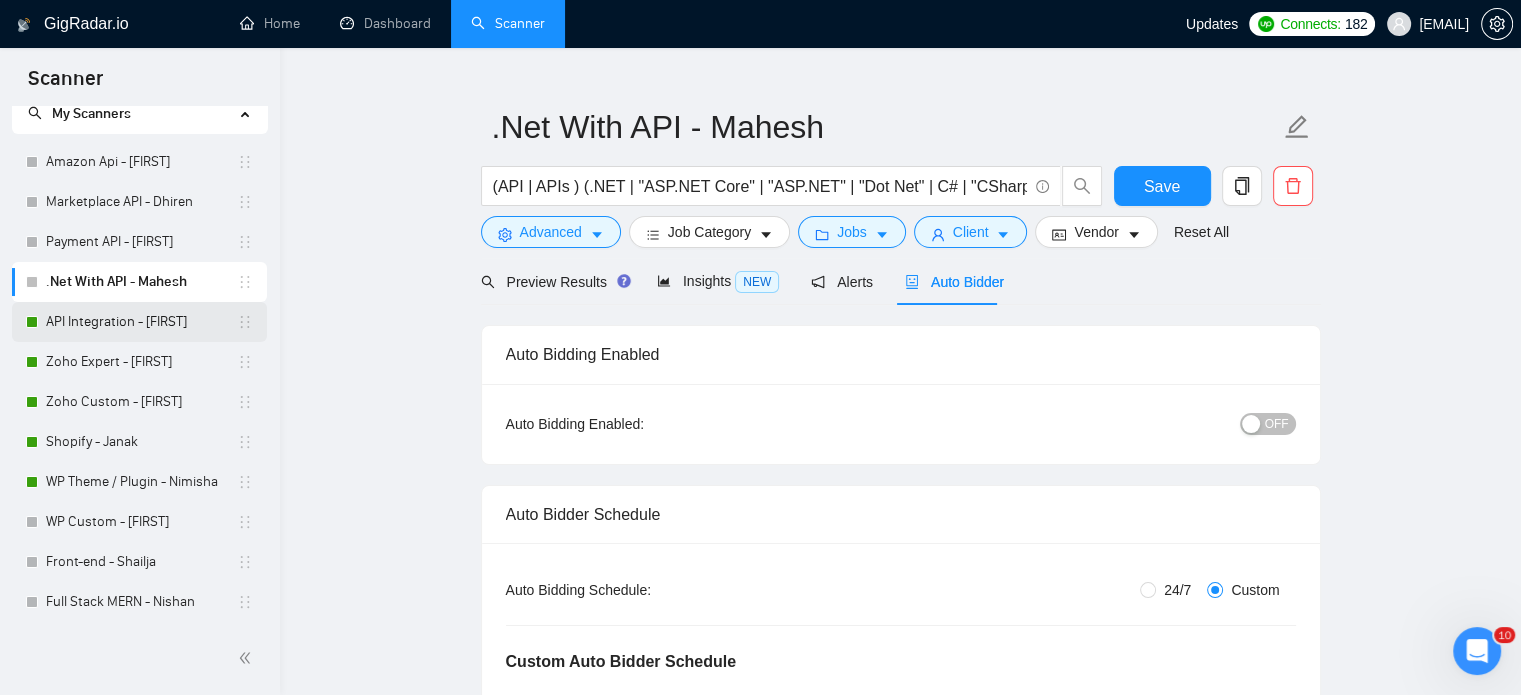 click on "API Integration - [FIRST]" at bounding box center (141, 322) 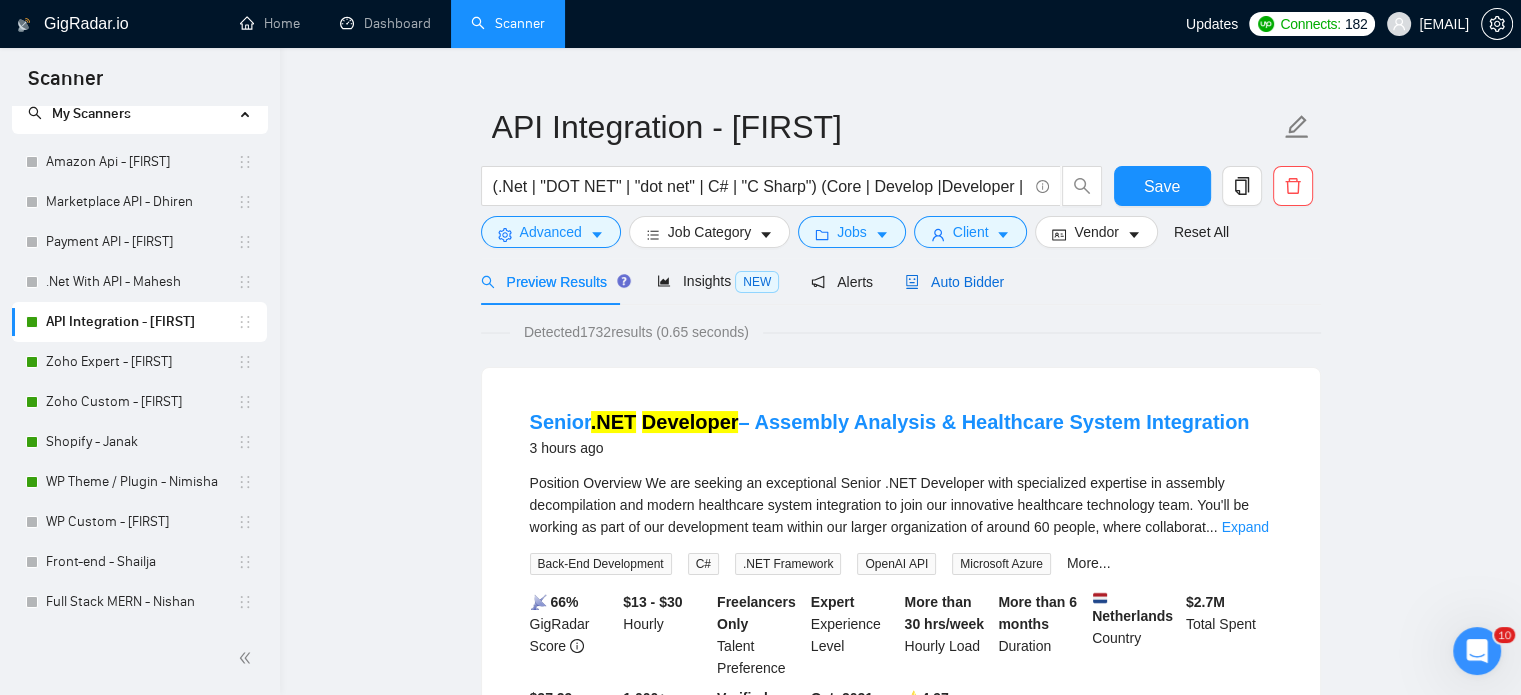 click on "Auto Bidder" at bounding box center [954, 282] 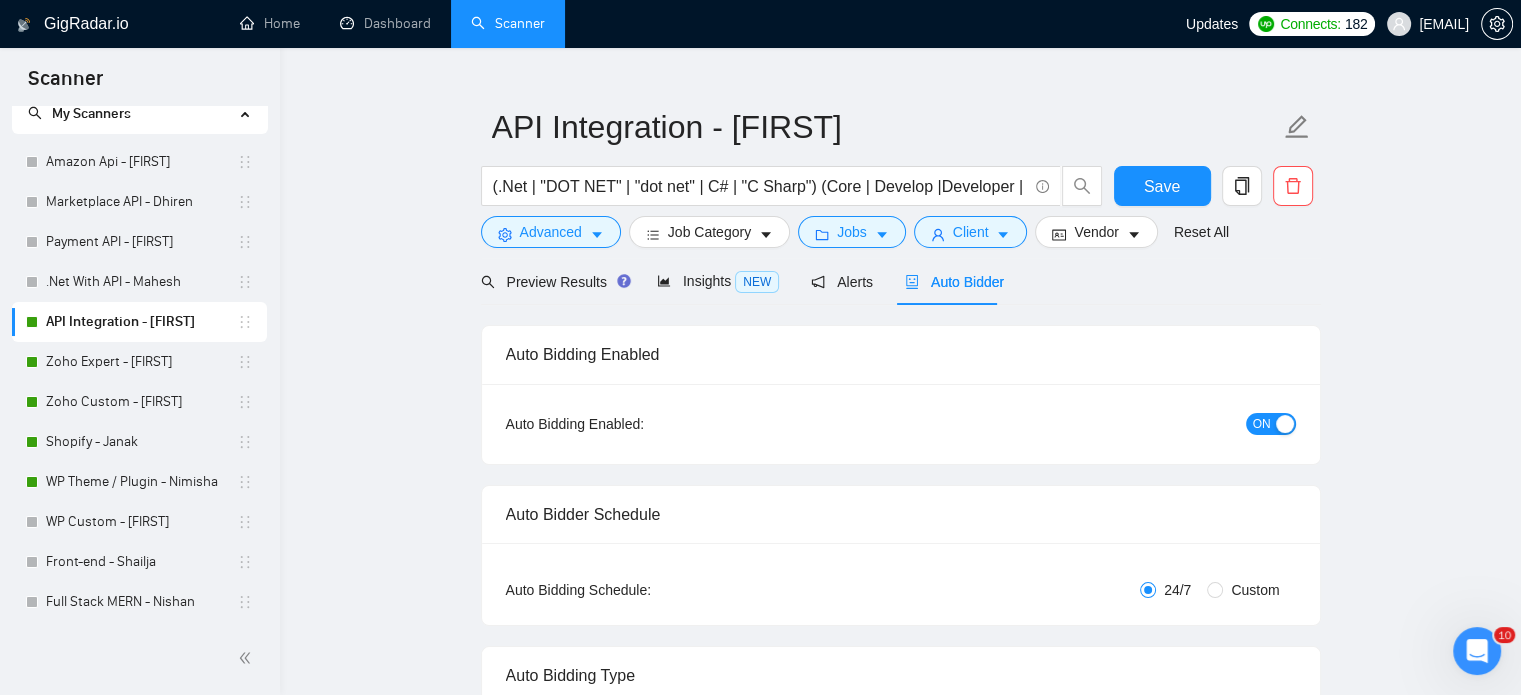 type 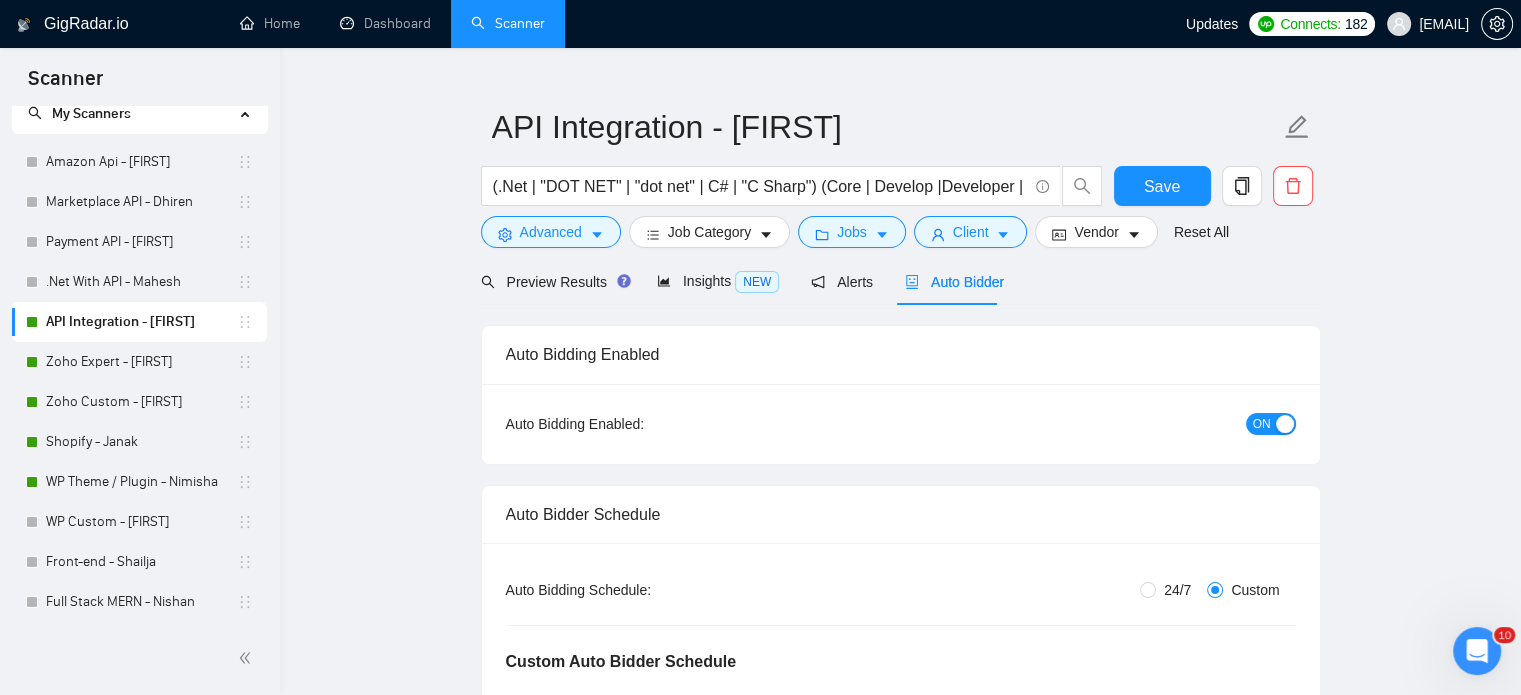 click on "ON" at bounding box center [1262, 424] 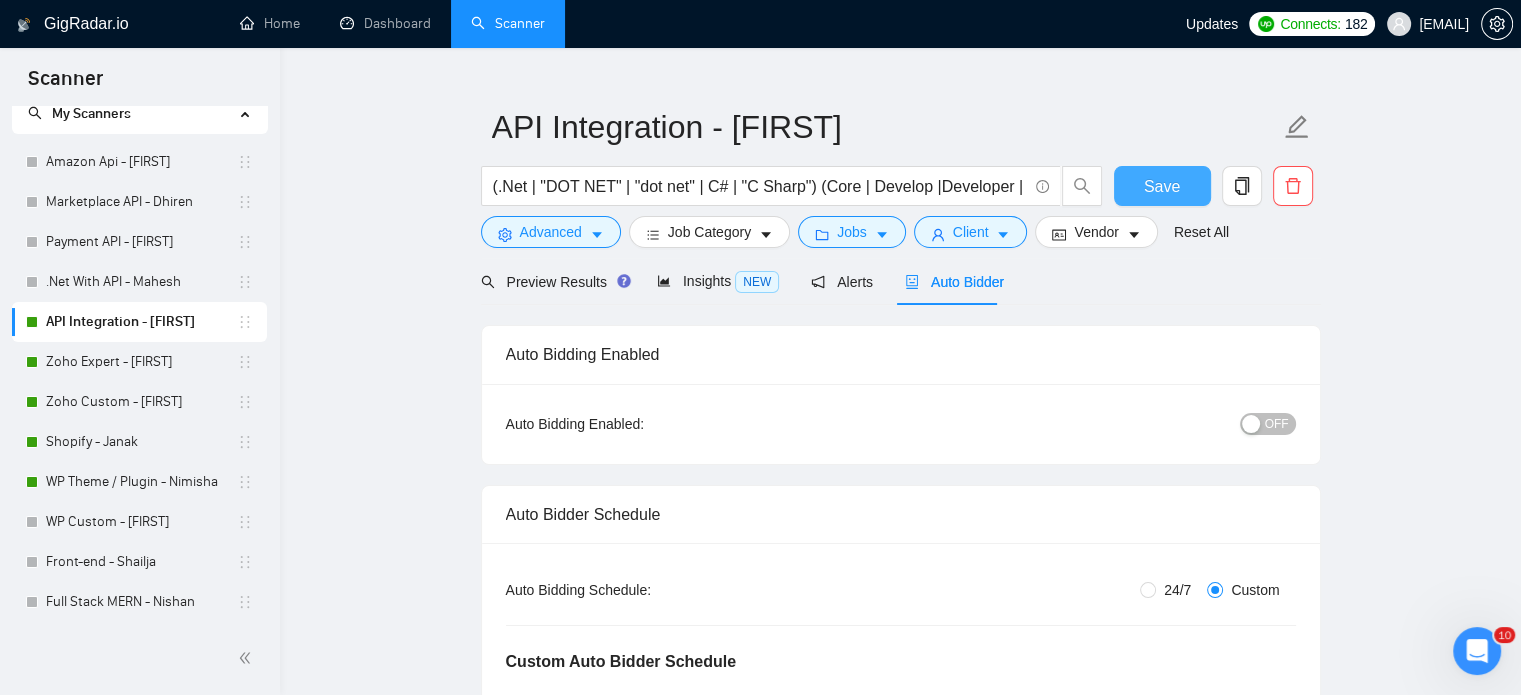 click on "Save" at bounding box center (1162, 186) 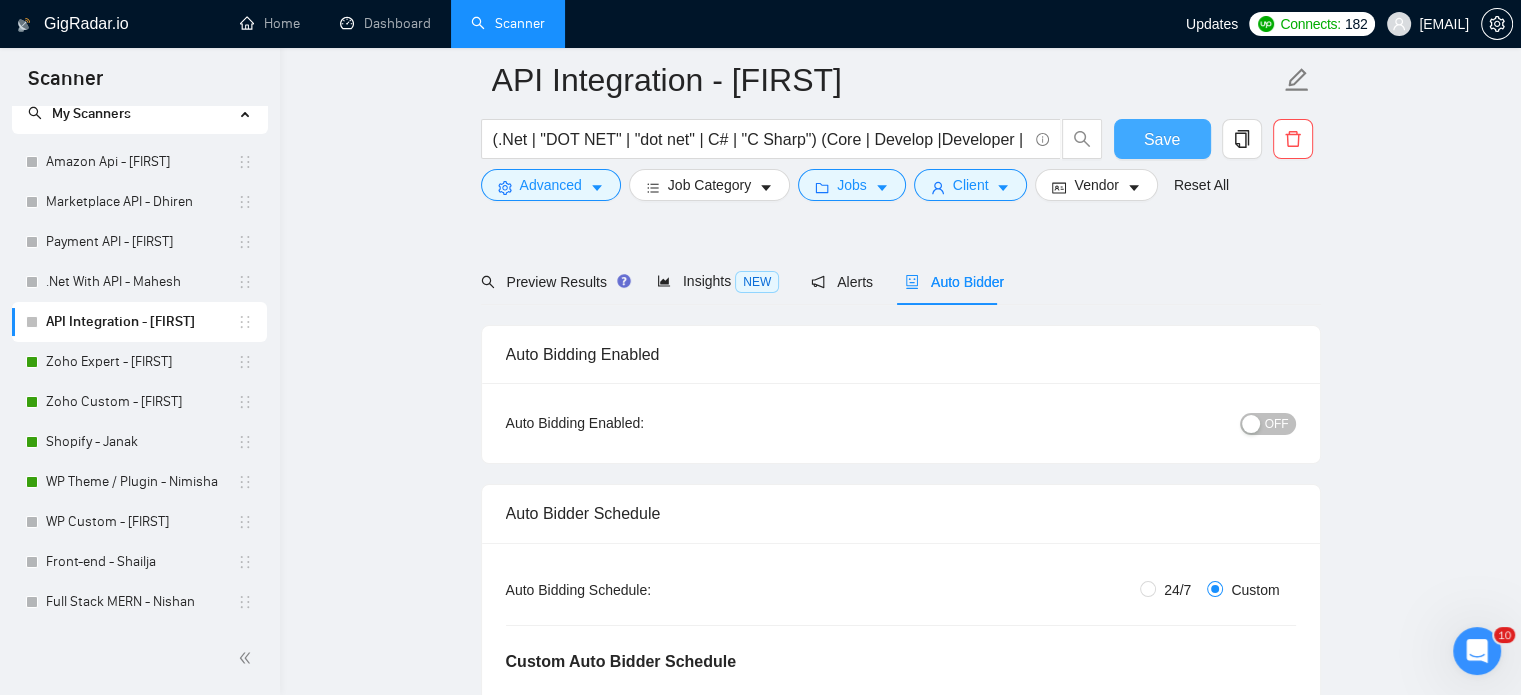 scroll, scrollTop: 135, scrollLeft: 0, axis: vertical 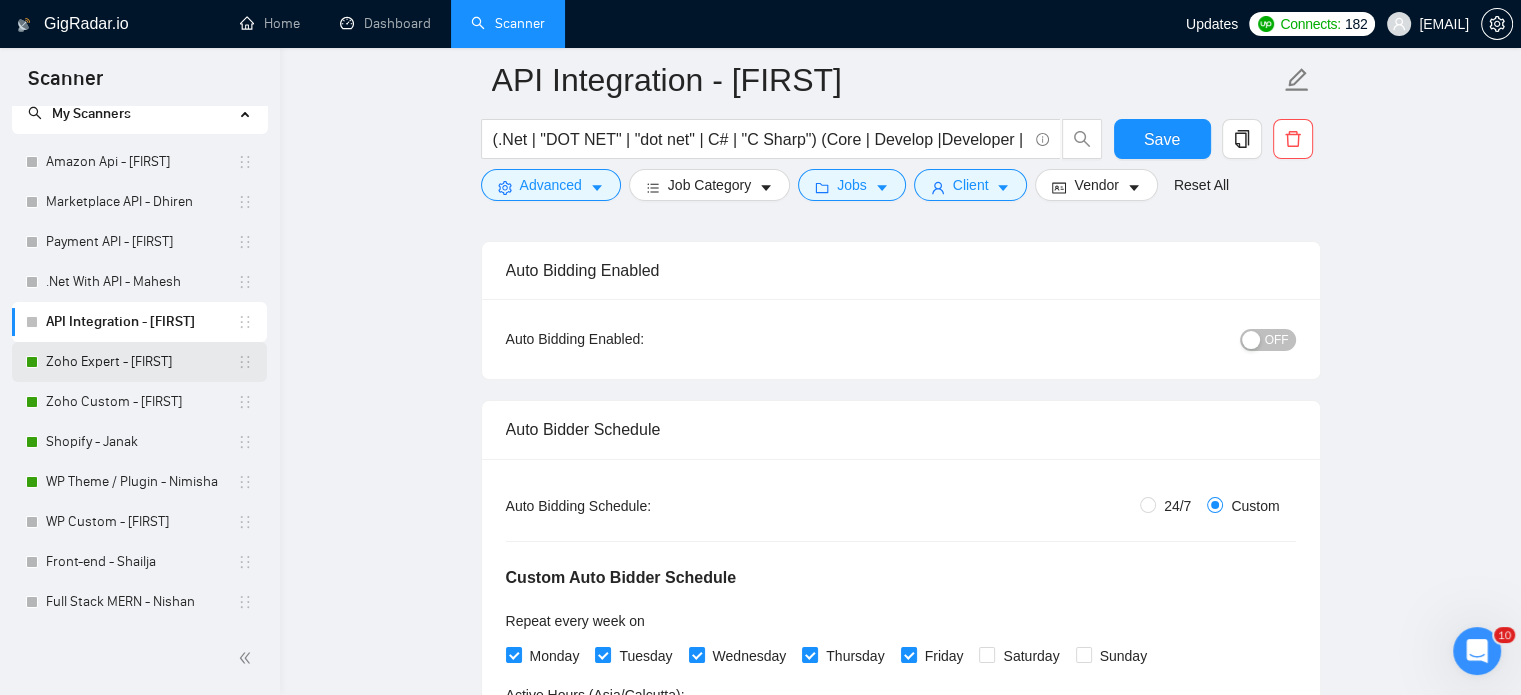 click on "Zoho Expert - [FIRST]" at bounding box center (141, 362) 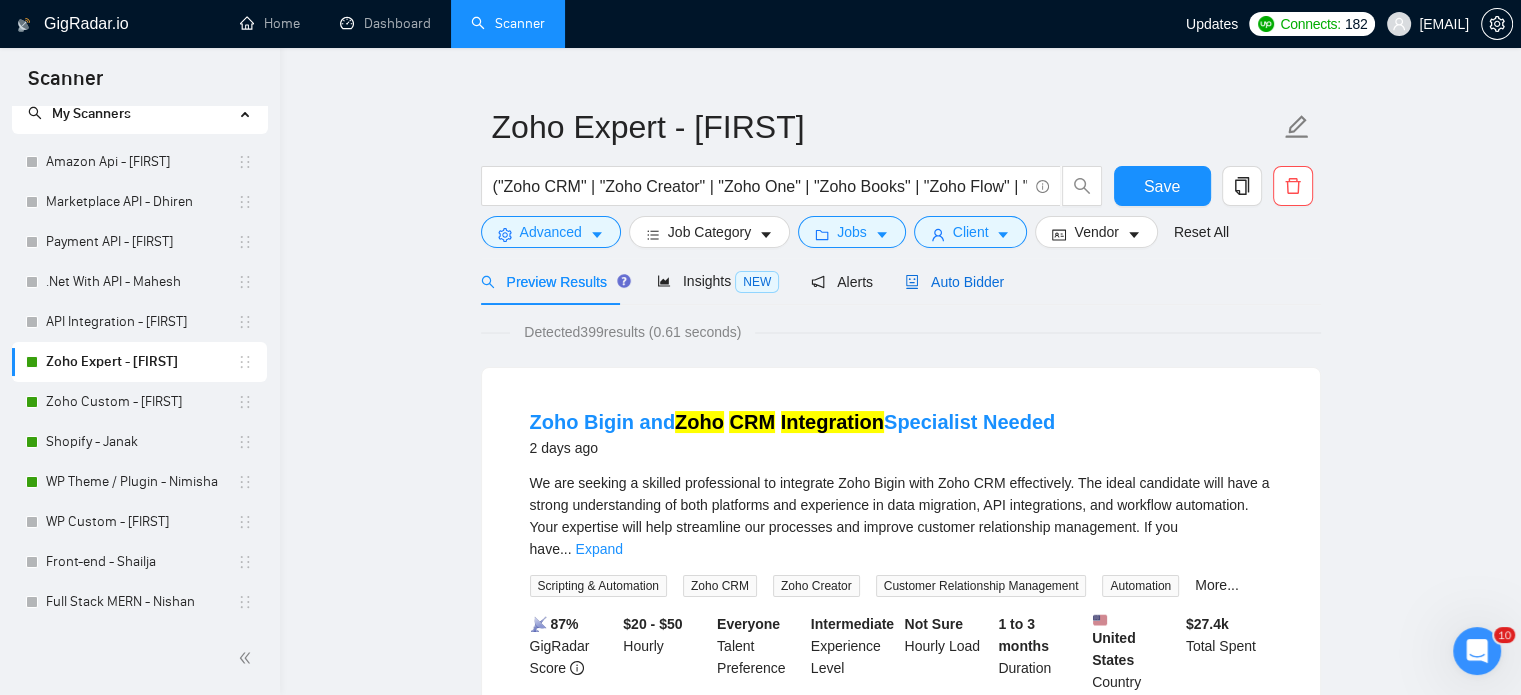click on "Auto Bidder" at bounding box center [954, 282] 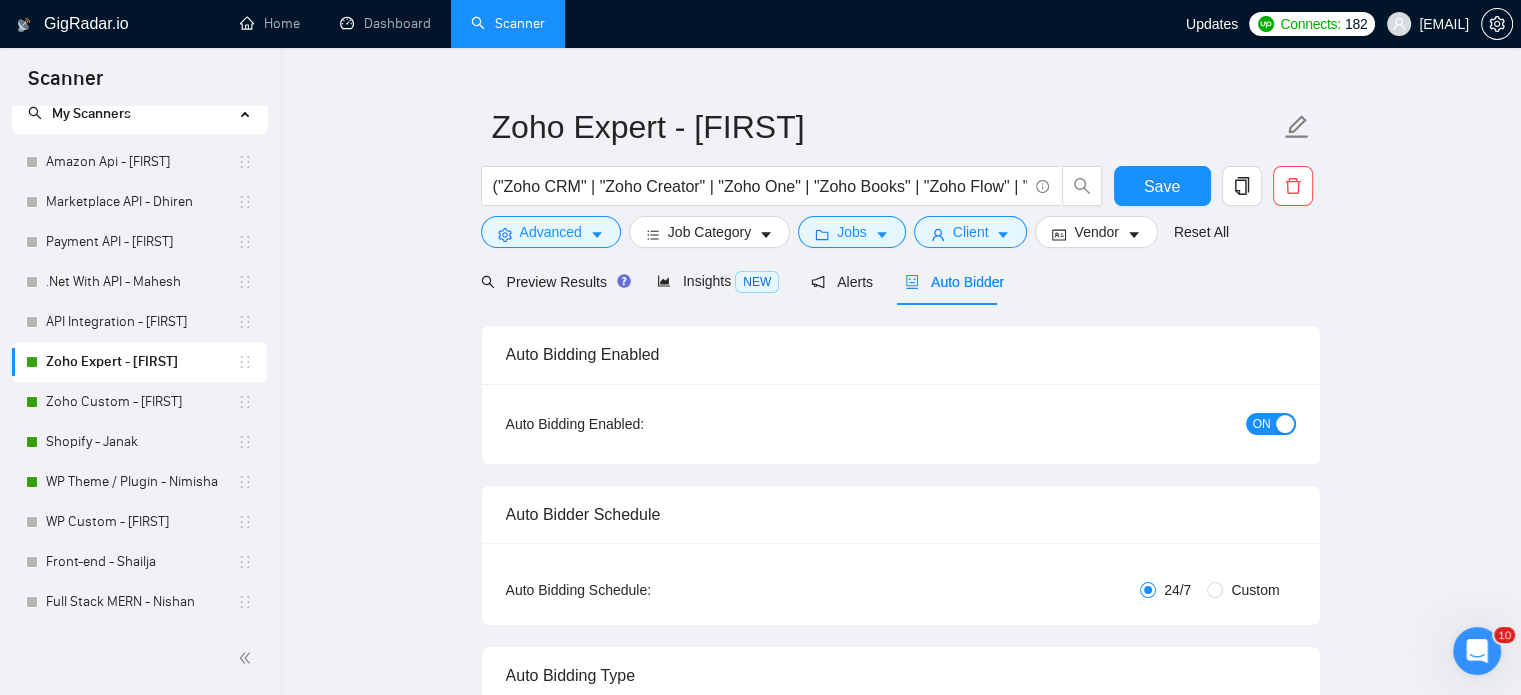 type 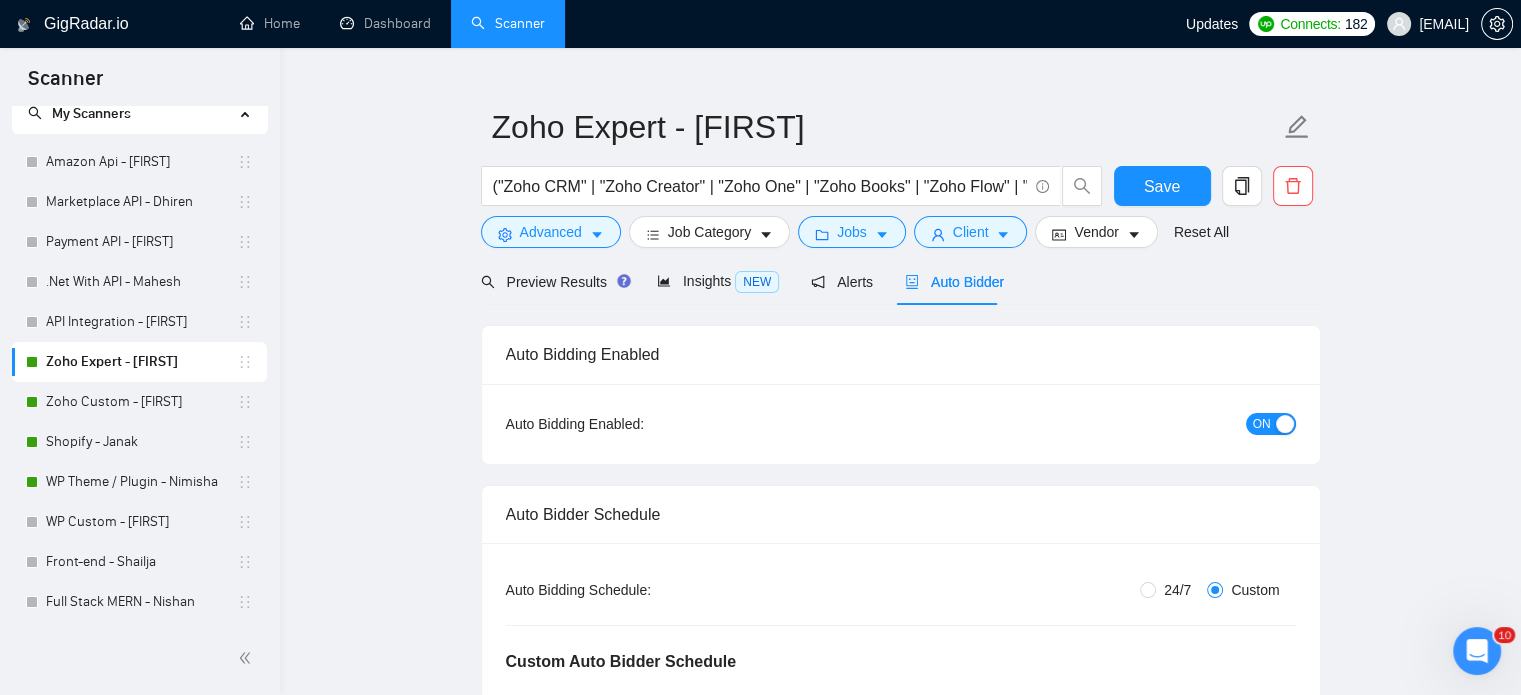 click on "ON" at bounding box center [1262, 424] 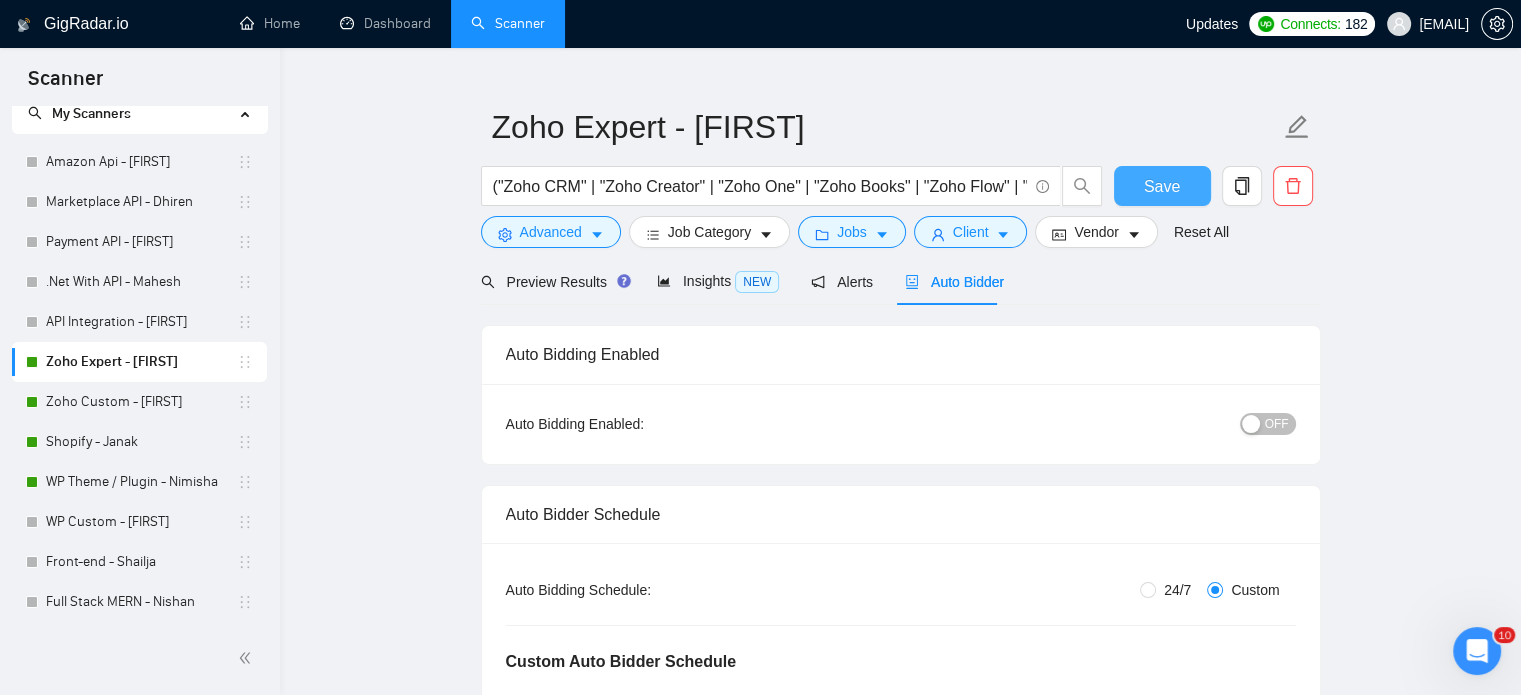 click on "Save" at bounding box center [1162, 186] 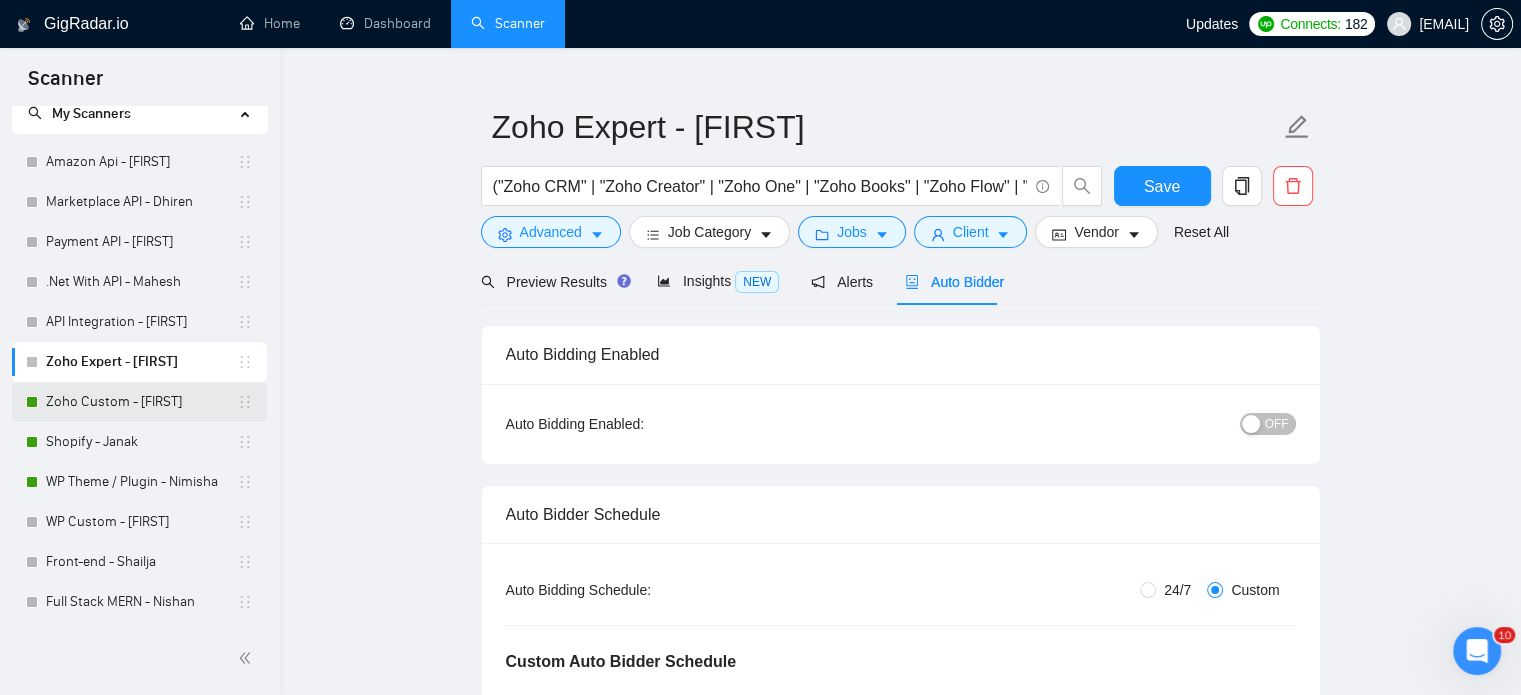 click on "Zoho Custom  - [FIRST]" at bounding box center [141, 402] 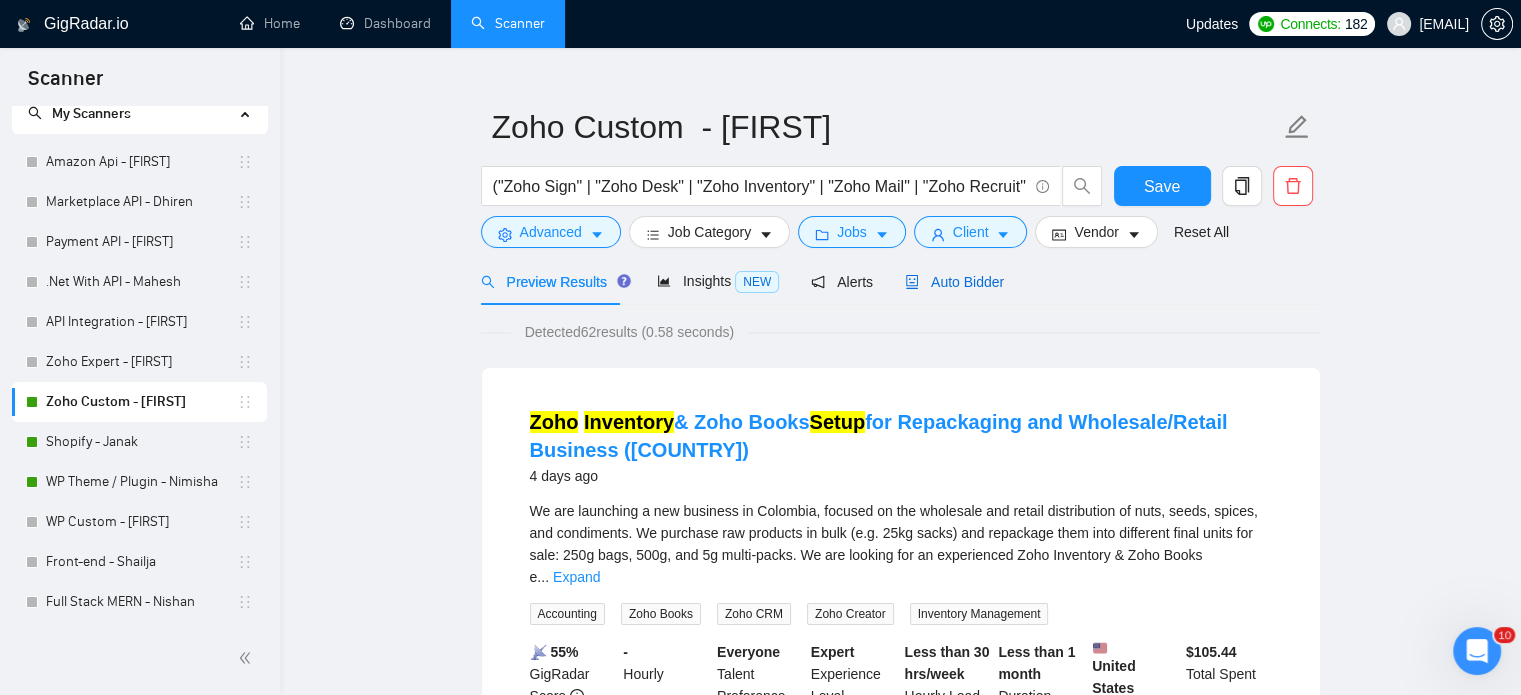 click on "Auto Bidder" at bounding box center (954, 282) 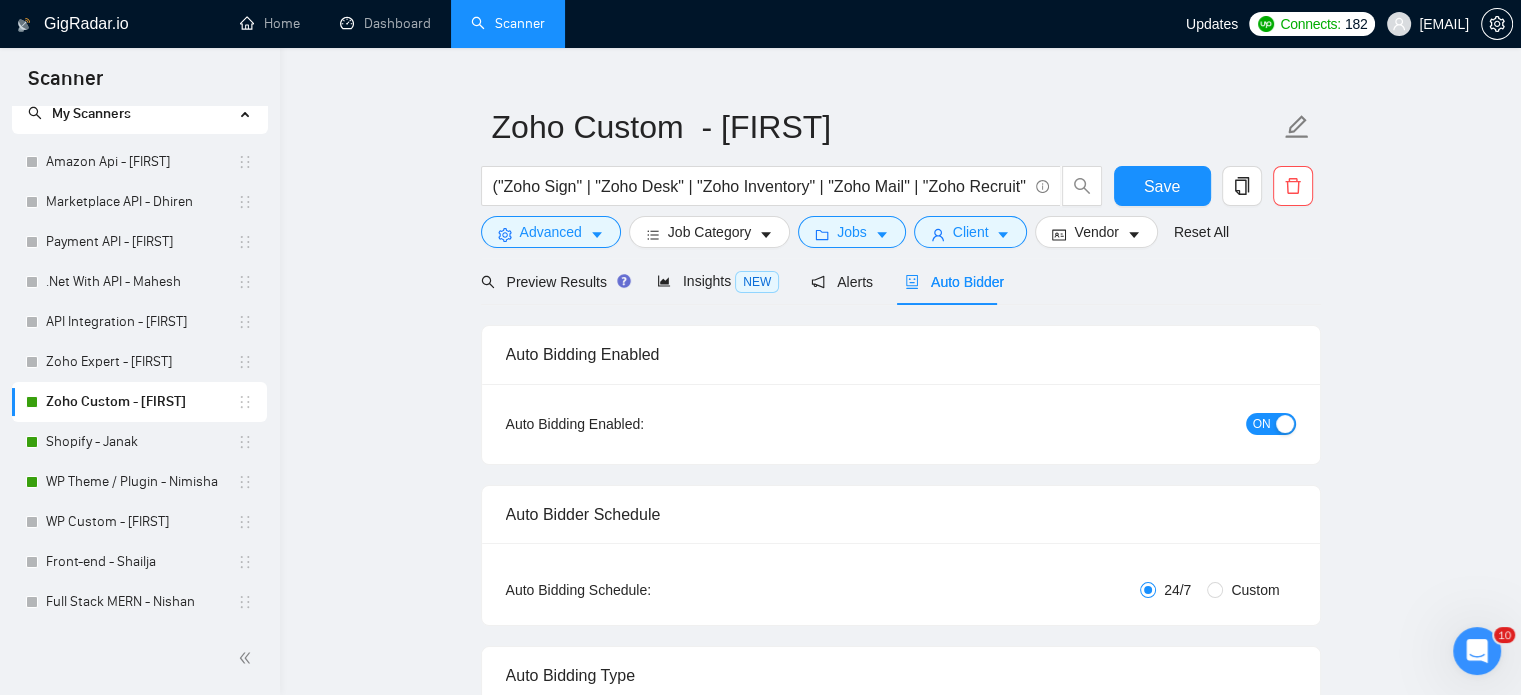 type 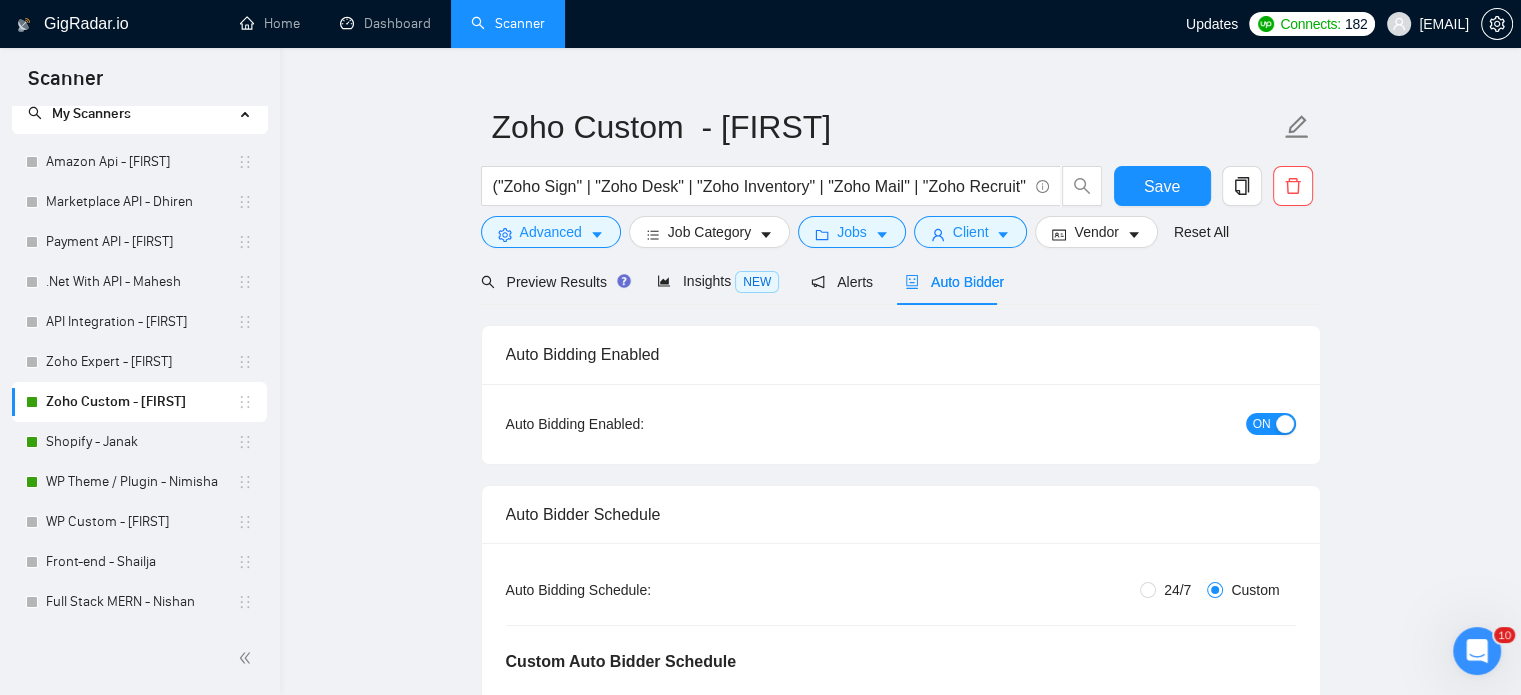 click on "ON" at bounding box center [1262, 424] 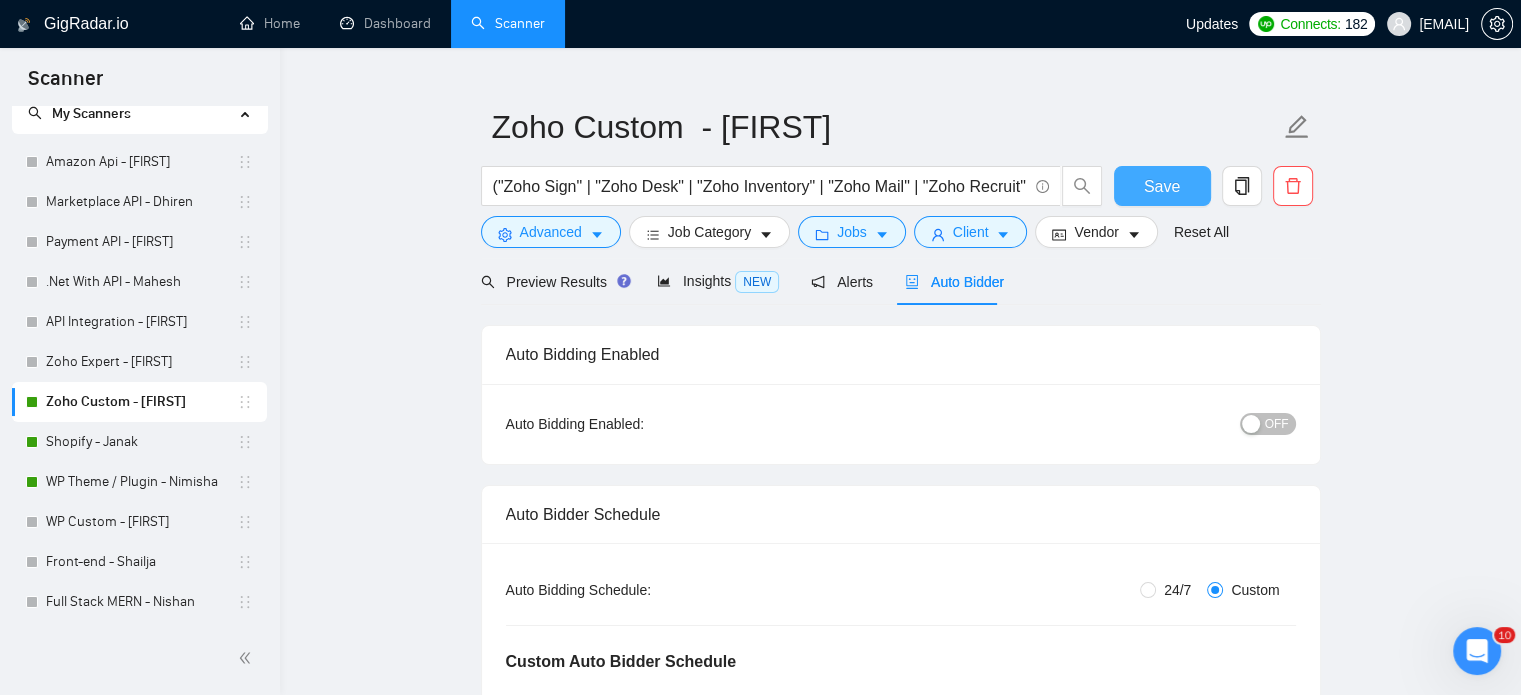 click on "Save" at bounding box center (1162, 186) 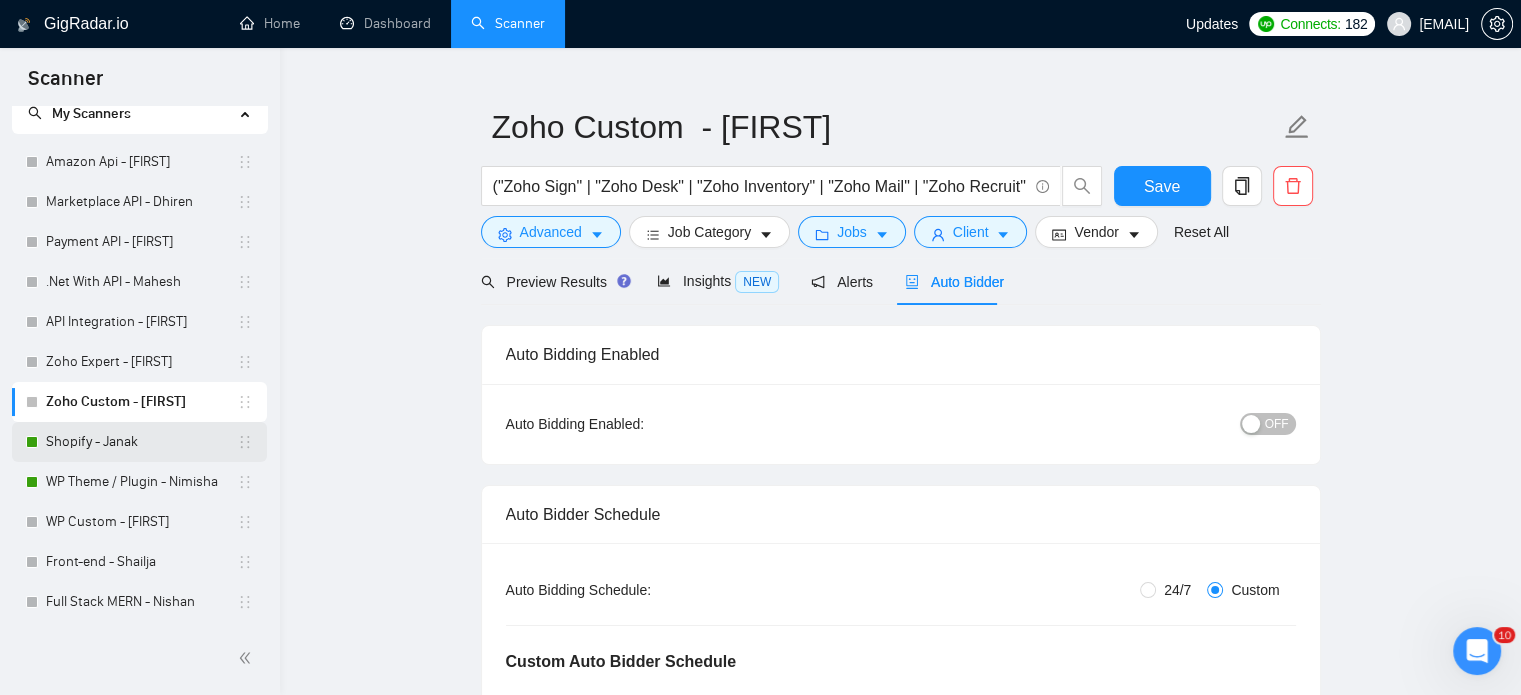 click on "Shopify - Janak" at bounding box center (141, 442) 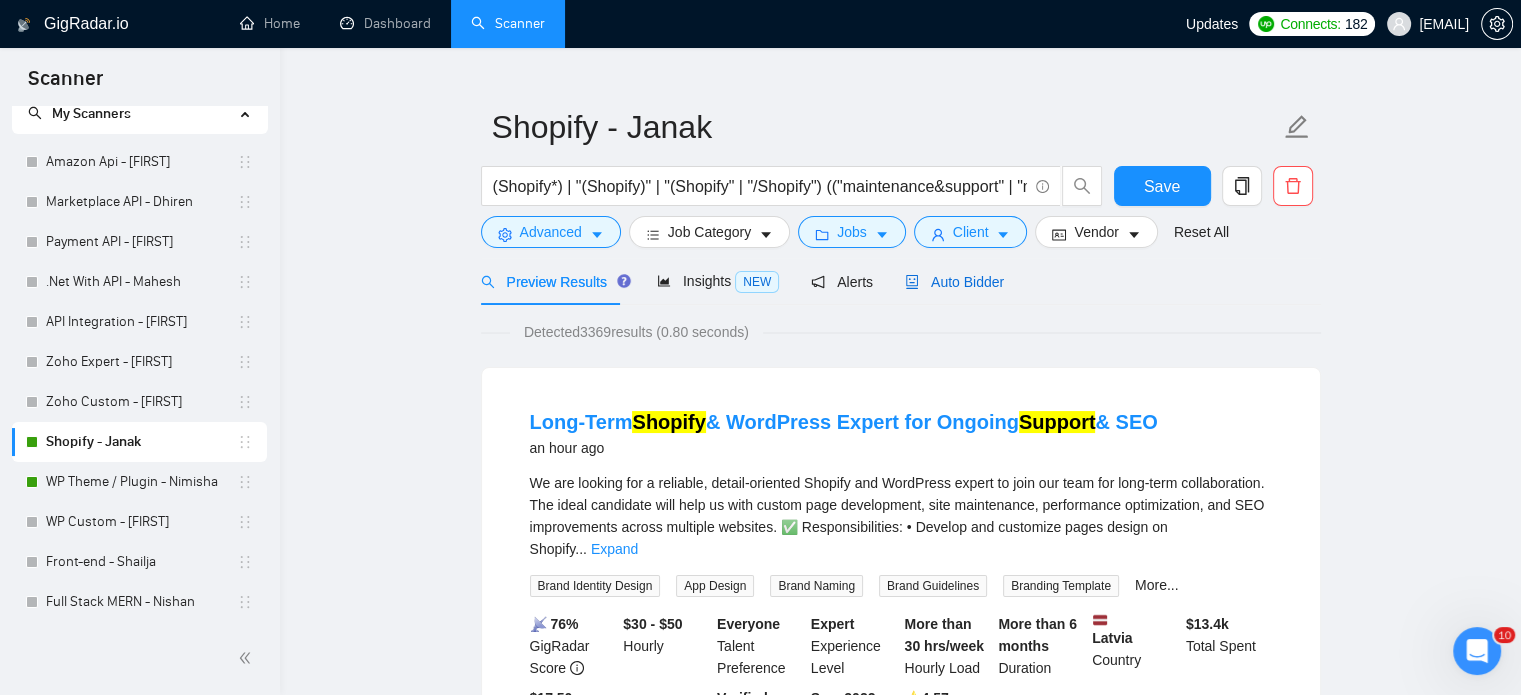 click on "Auto Bidder" at bounding box center [954, 282] 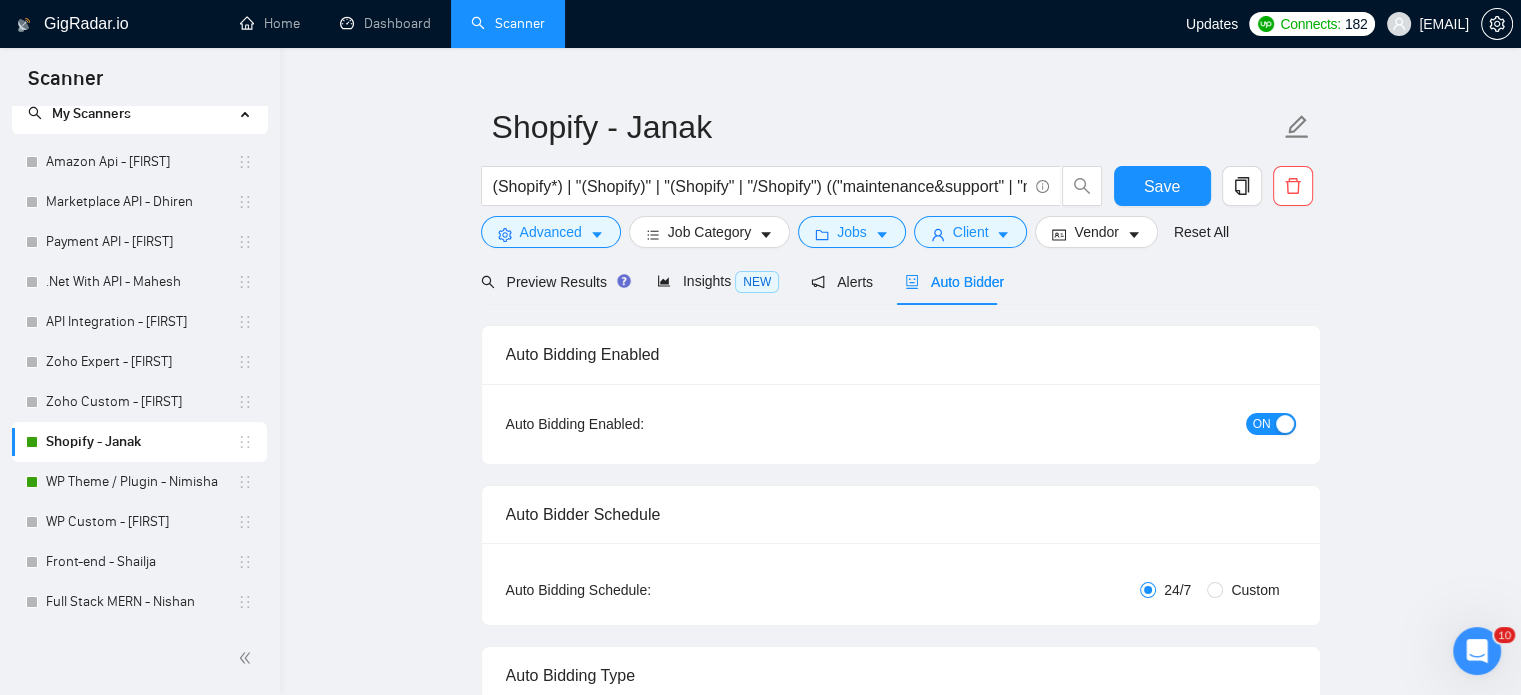 type 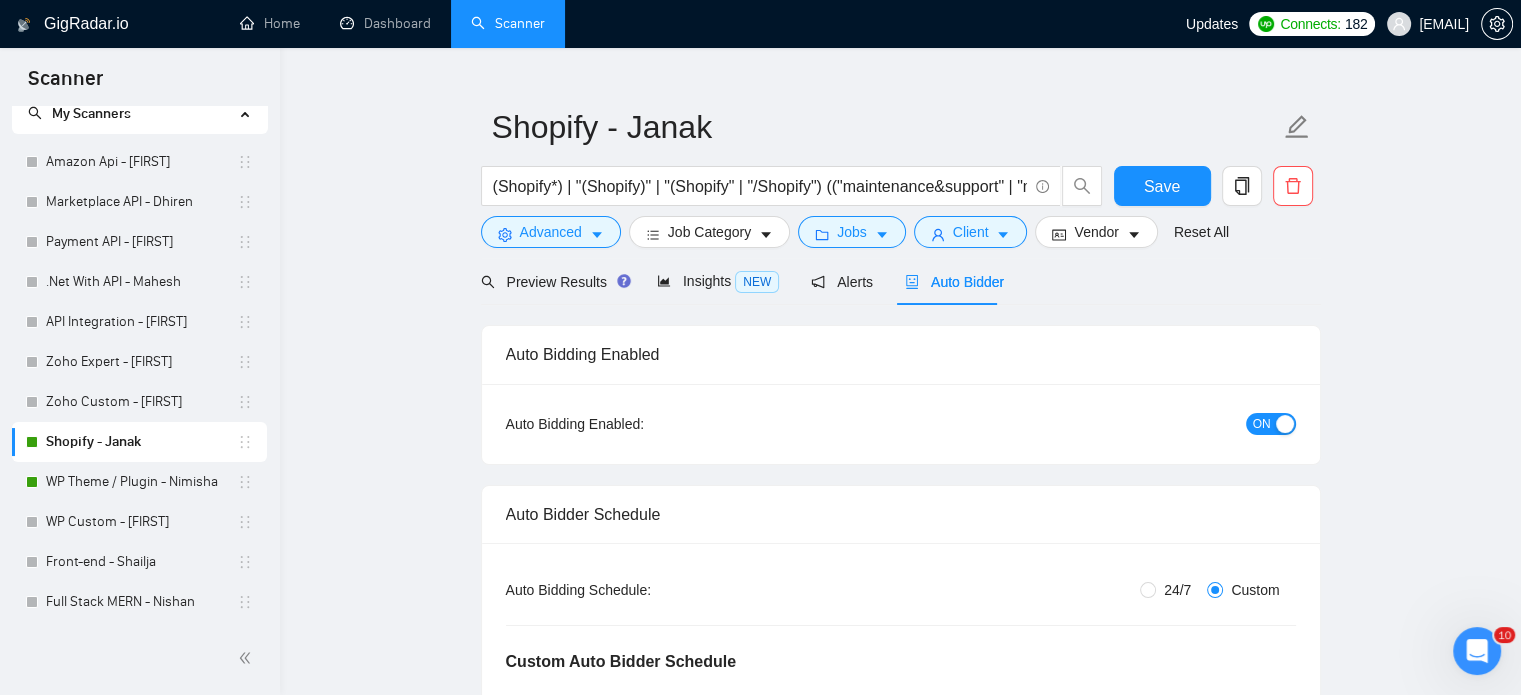 click on "ON" at bounding box center [1262, 424] 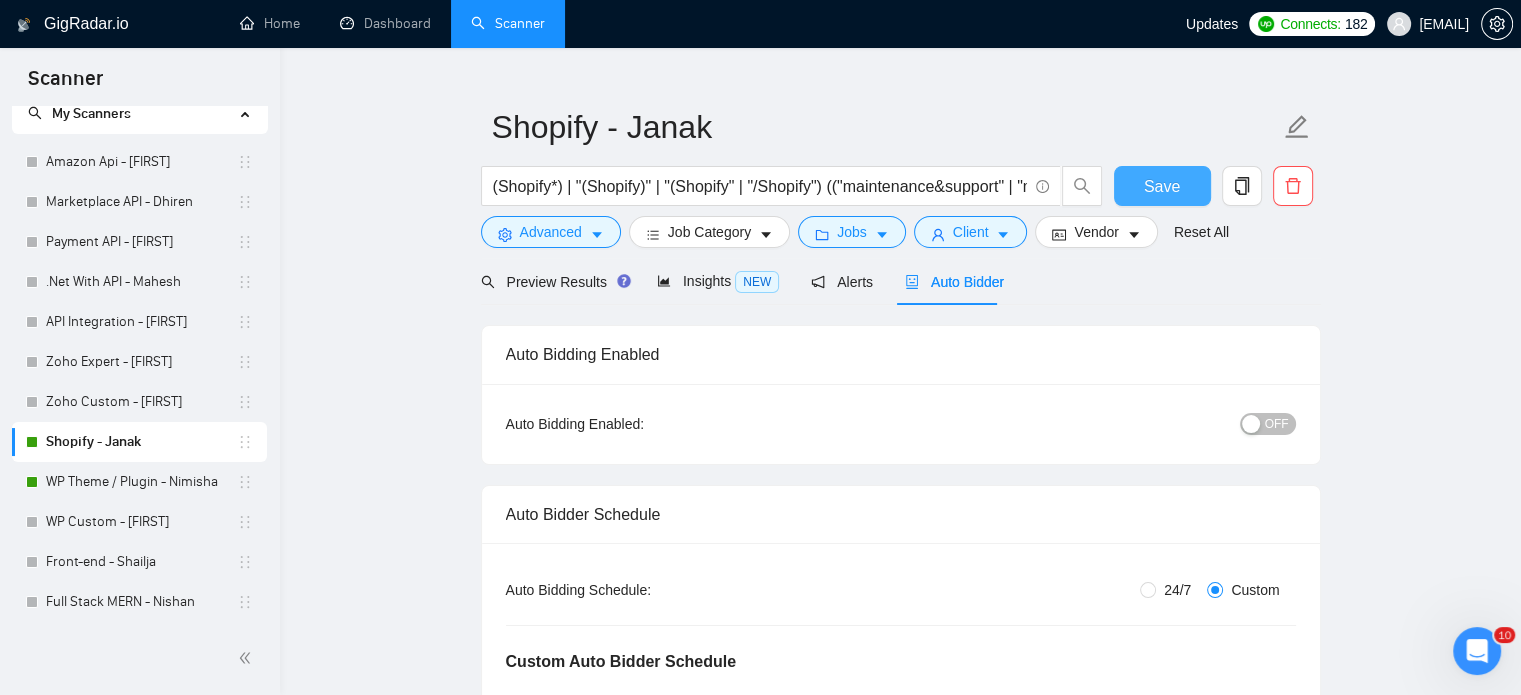 drag, startPoint x: 1141, startPoint y: 190, endPoint x: 1148, endPoint y: 608, distance: 418.0586 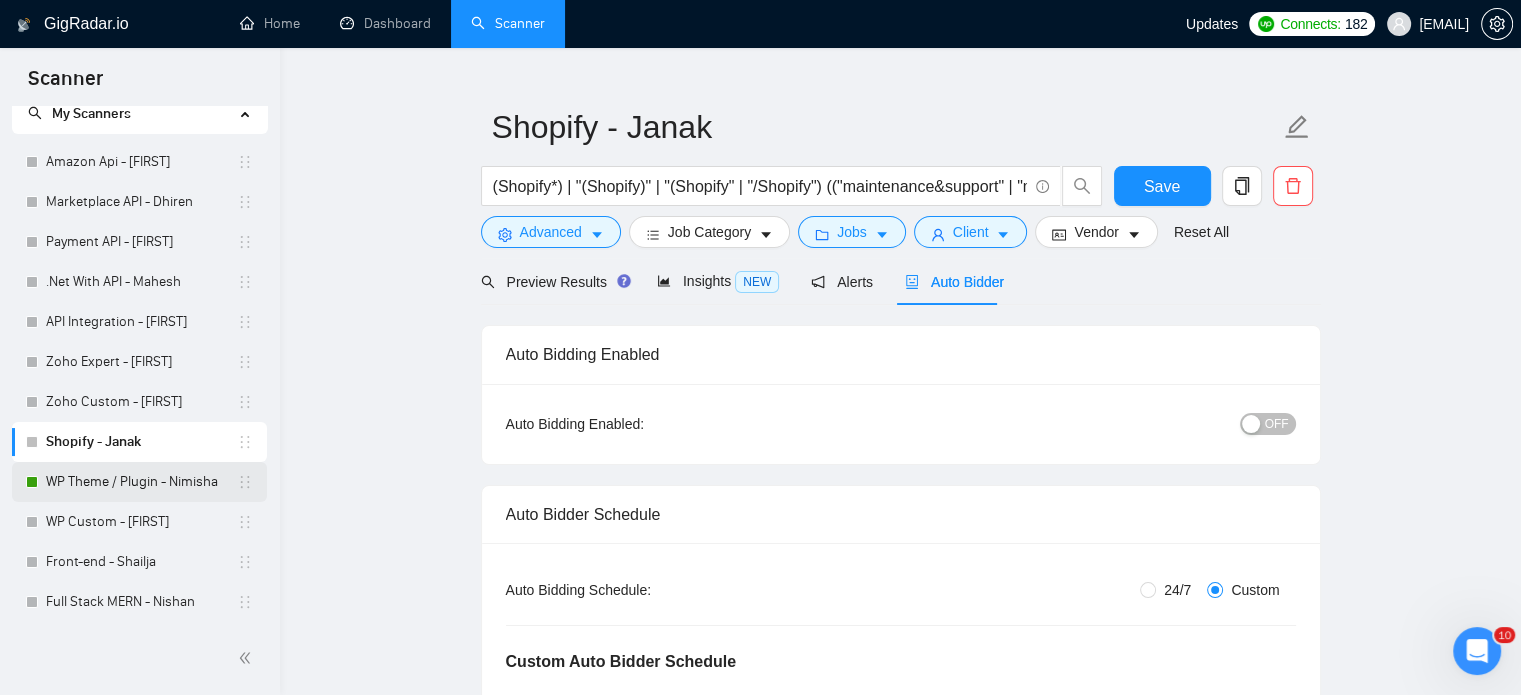 click on "WP Theme / Plugin - Nimisha" at bounding box center (141, 482) 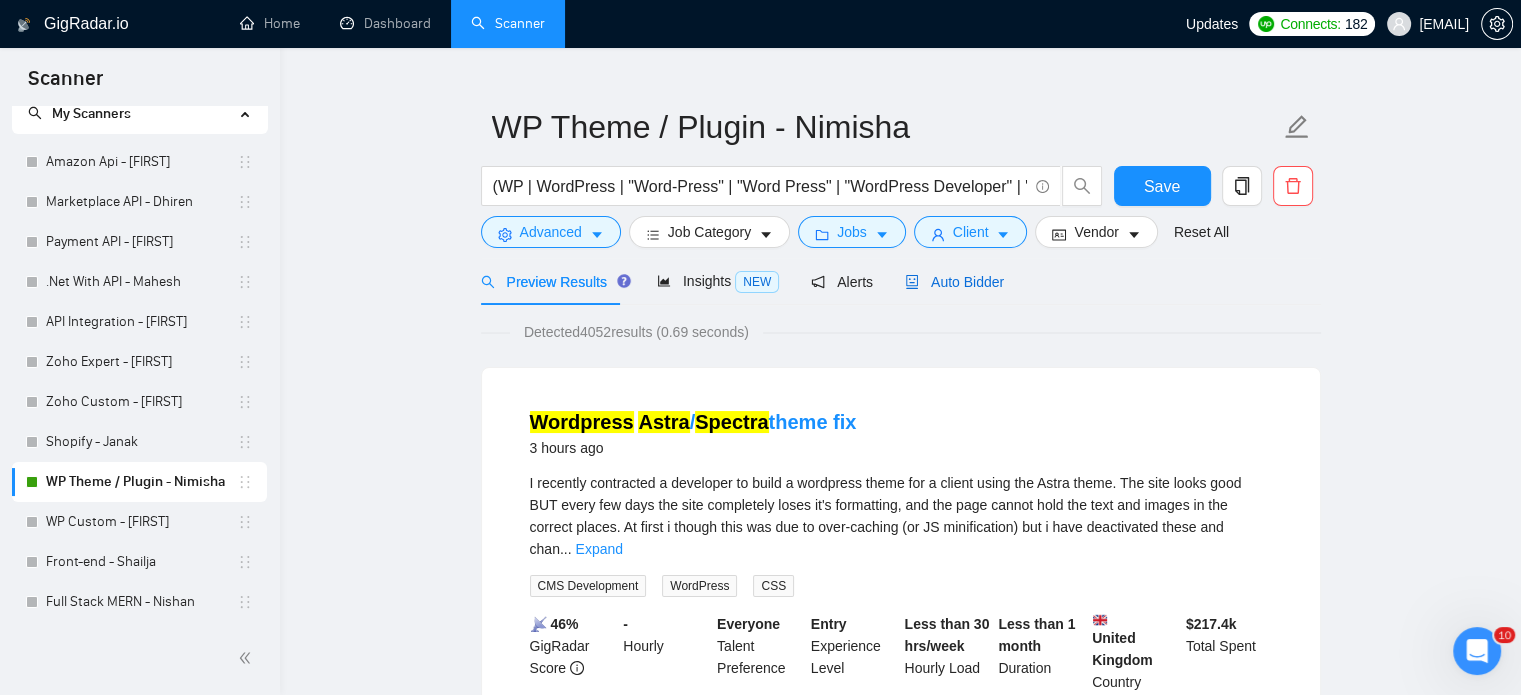 click on "Auto Bidder" at bounding box center [954, 282] 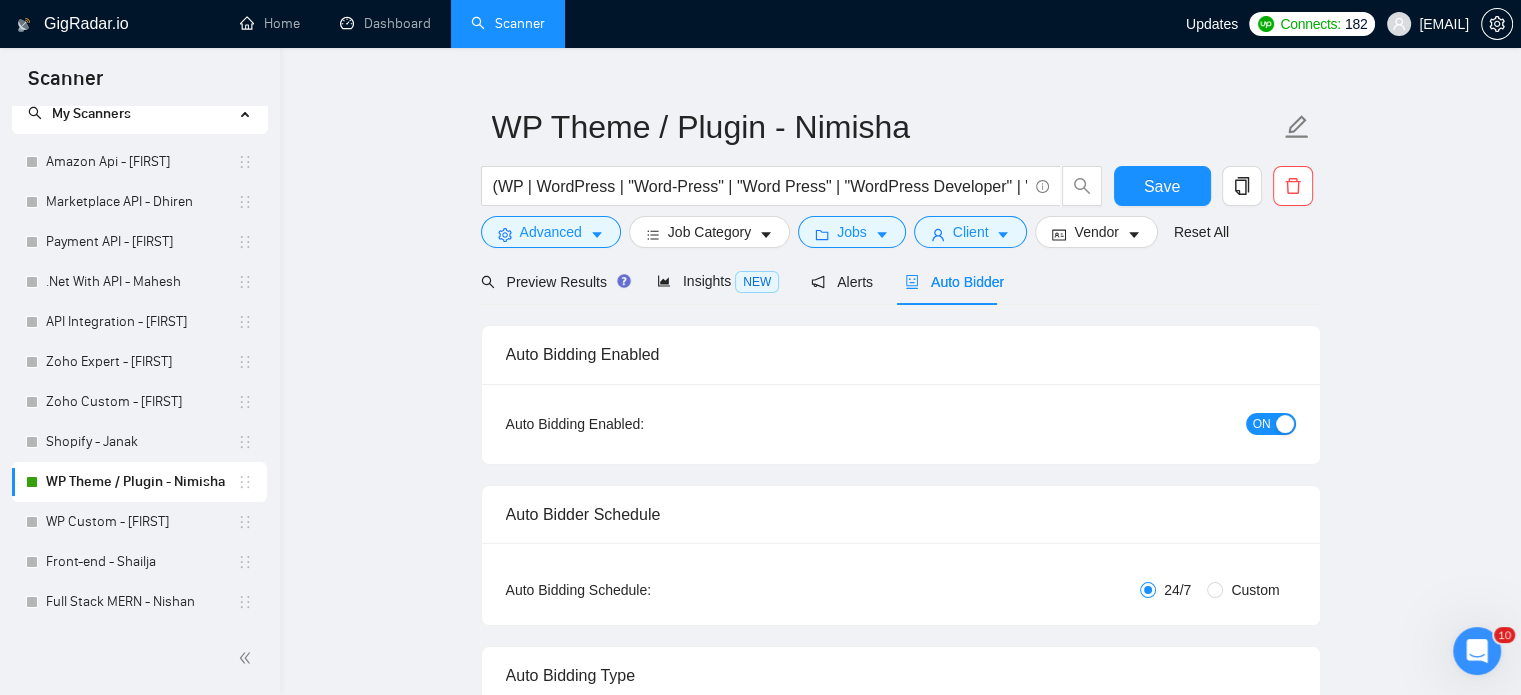 type 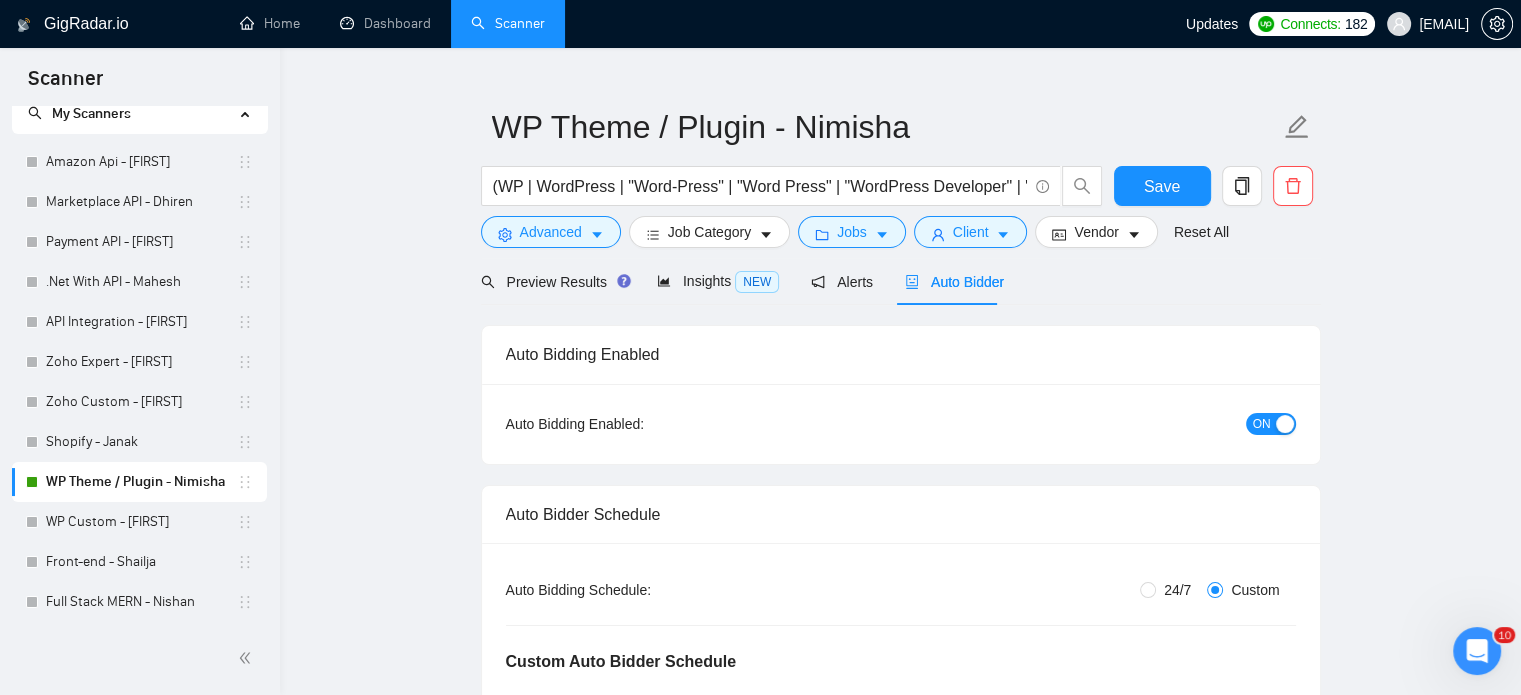 click on "ON" at bounding box center (1262, 424) 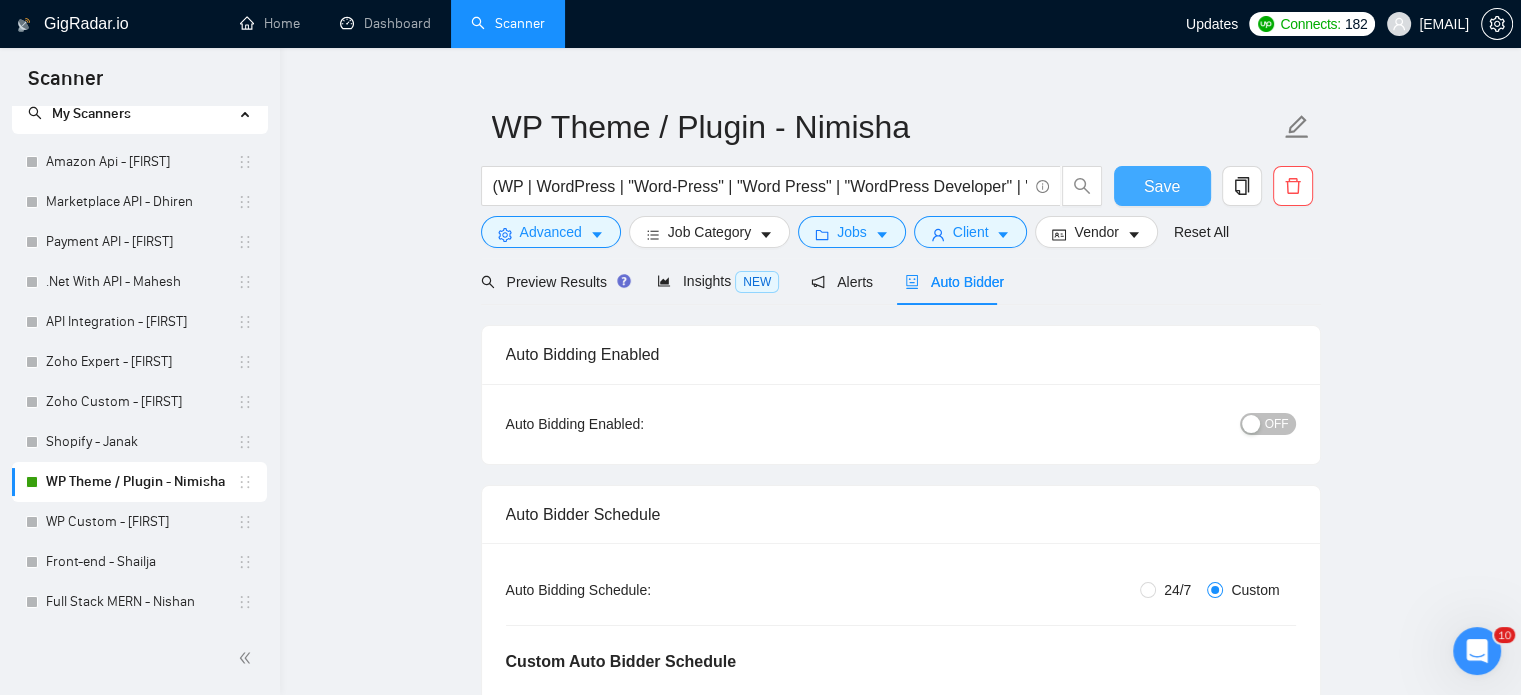 click on "Save" at bounding box center [1162, 186] 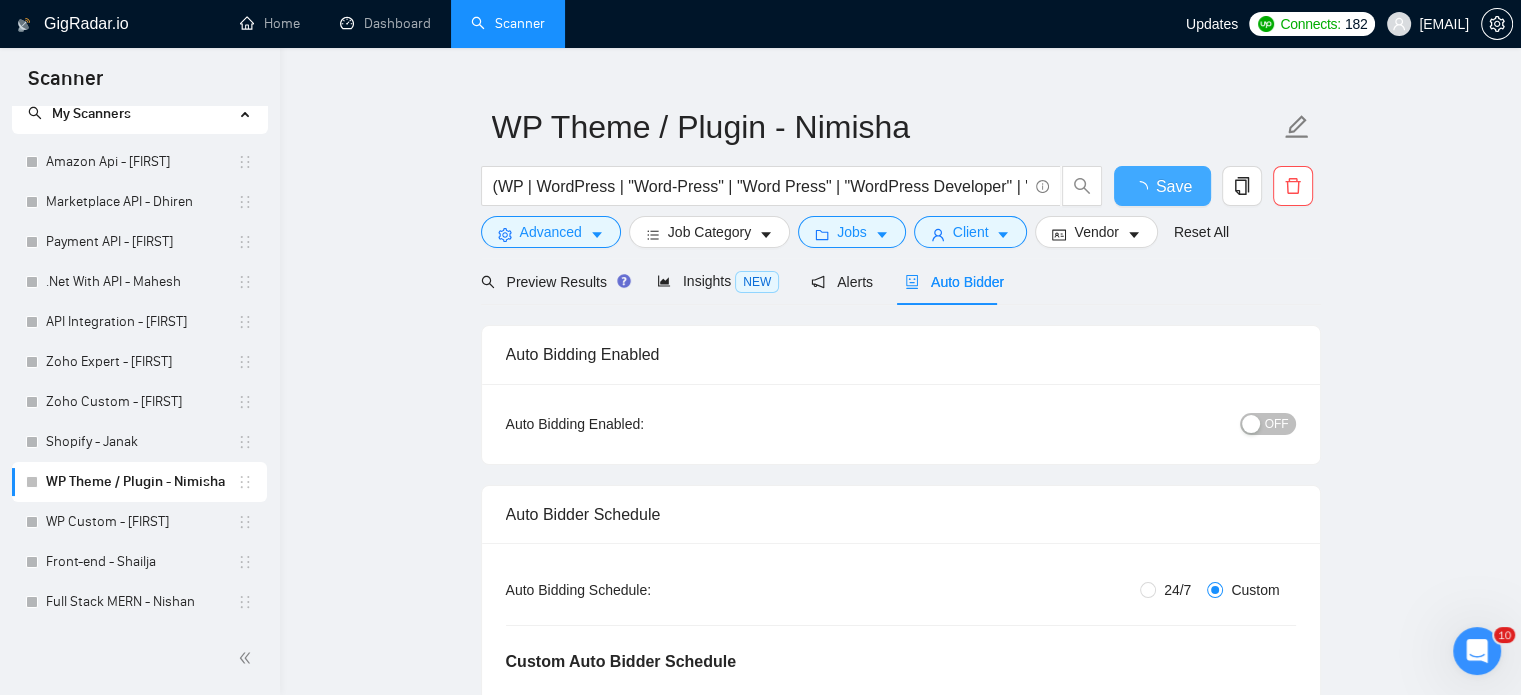 type 